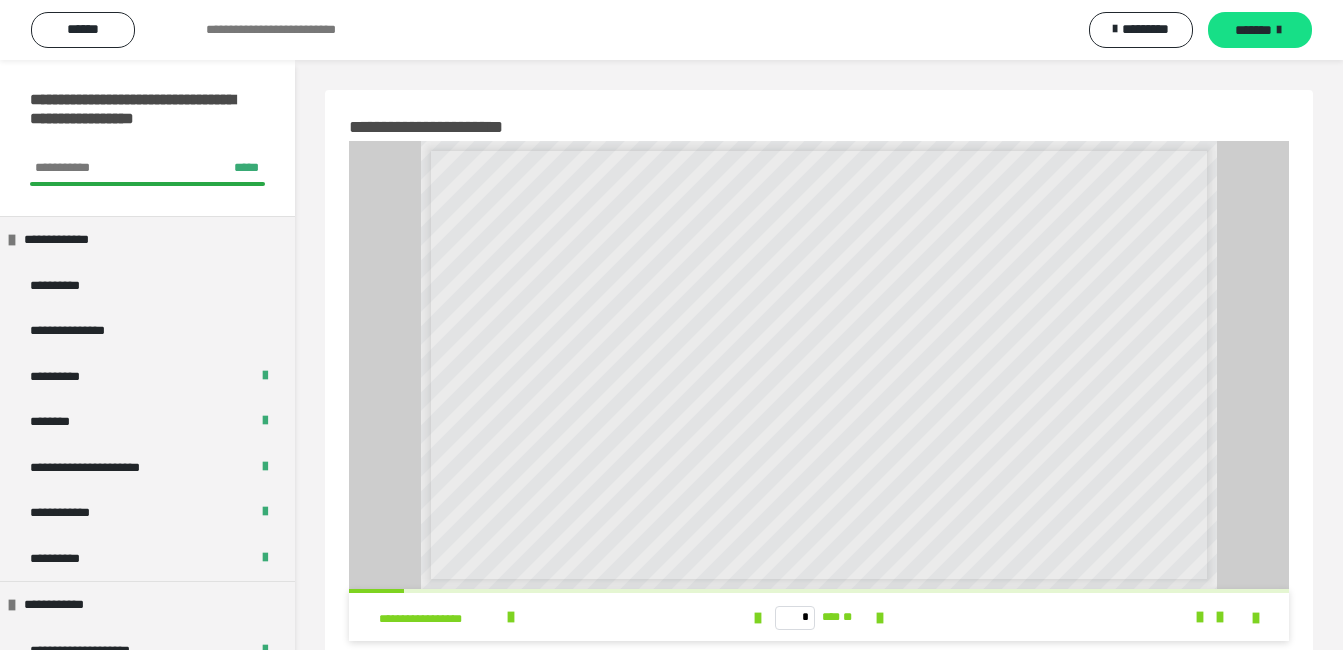 scroll, scrollTop: 189, scrollLeft: 0, axis: vertical 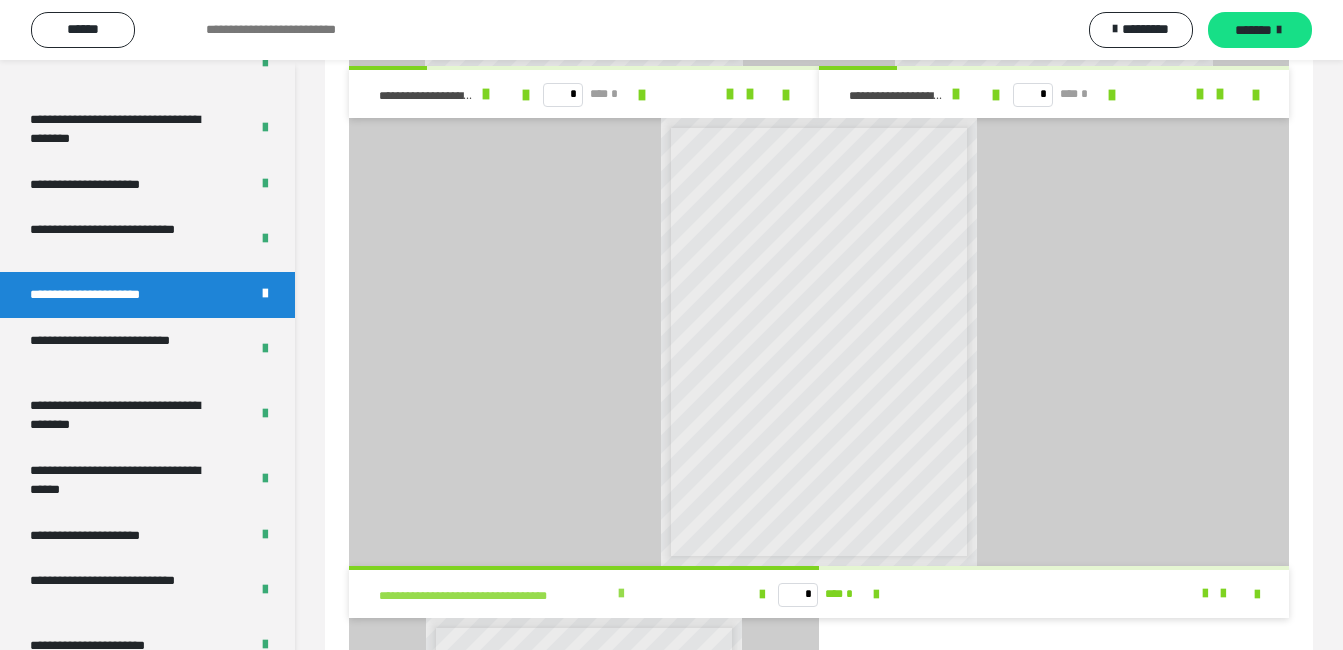 click at bounding box center (621, 594) 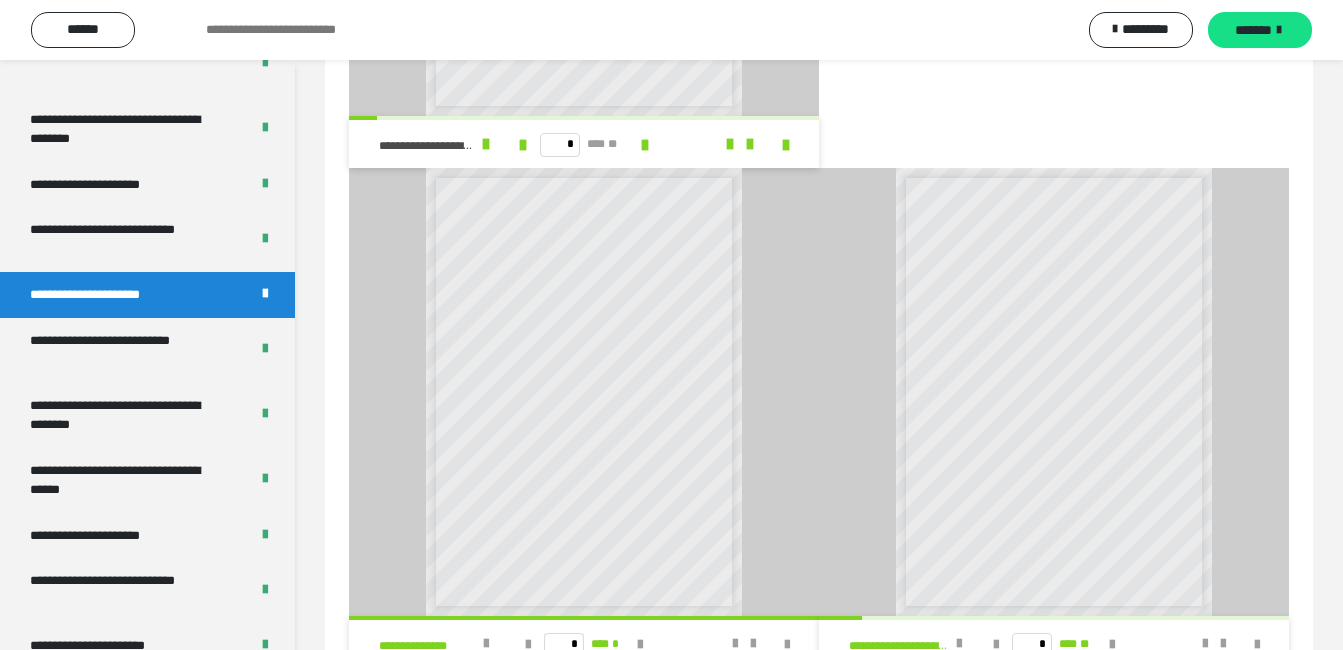 scroll, scrollTop: 2221, scrollLeft: 0, axis: vertical 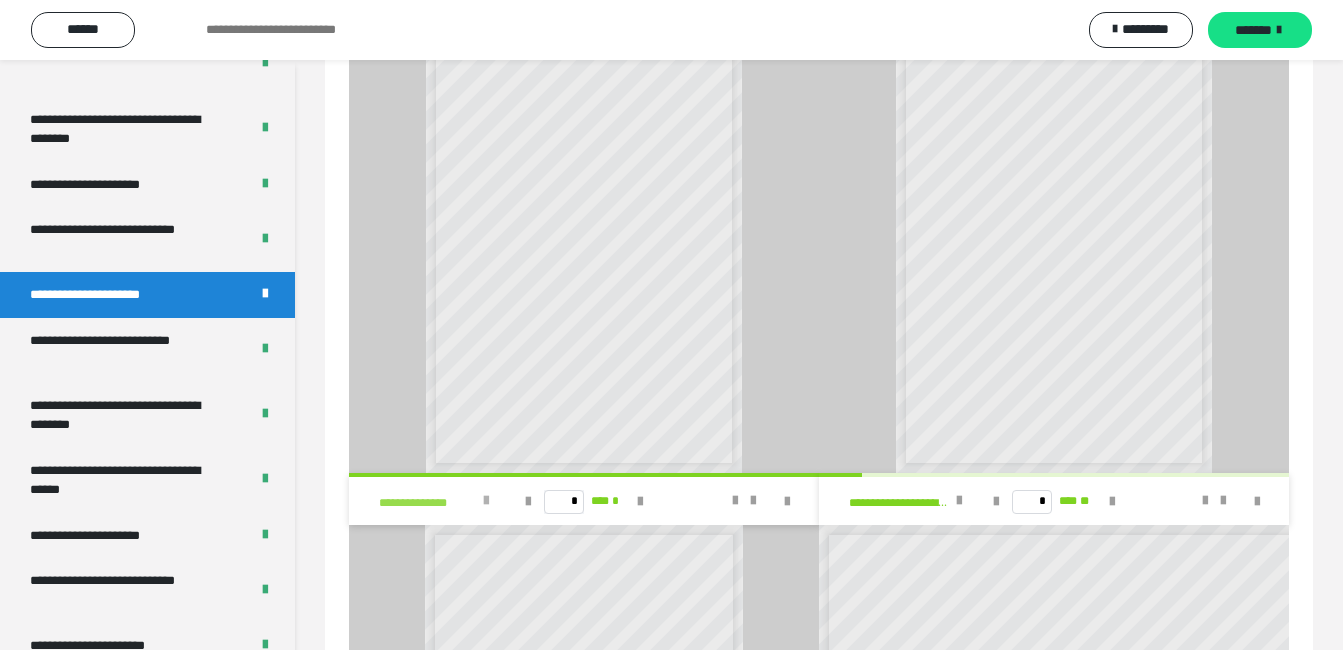 click at bounding box center (486, 501) 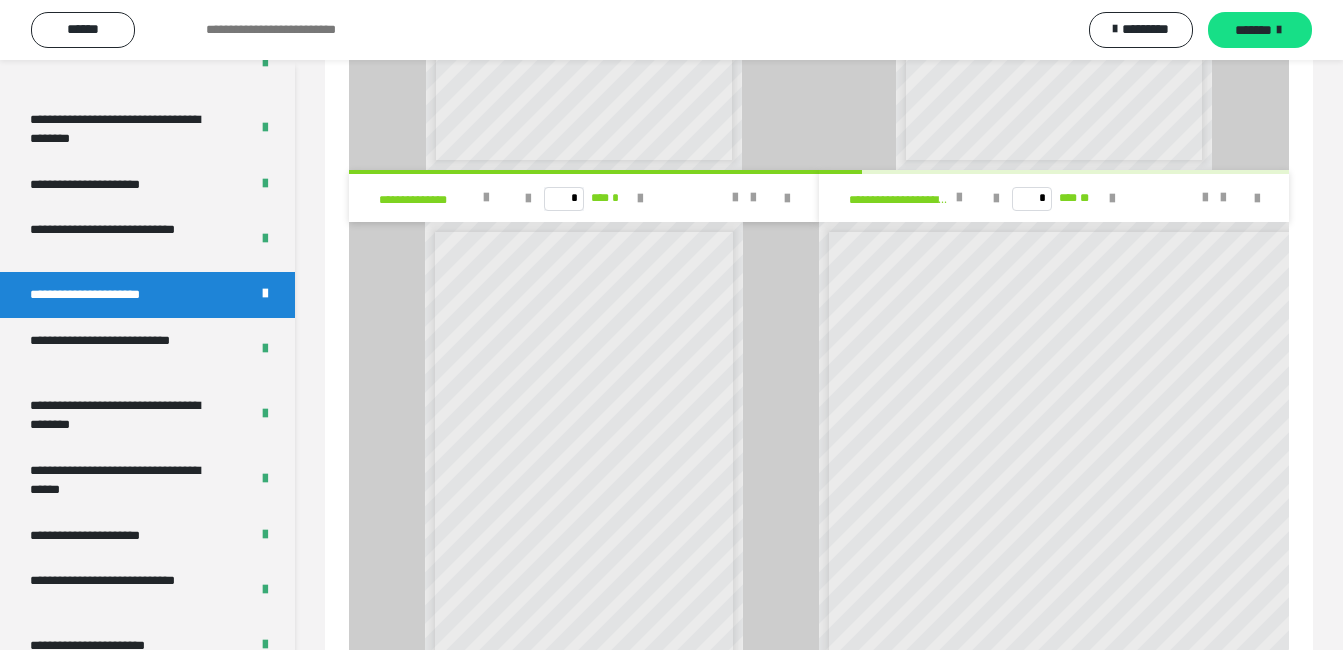 scroll, scrollTop: 2678, scrollLeft: 0, axis: vertical 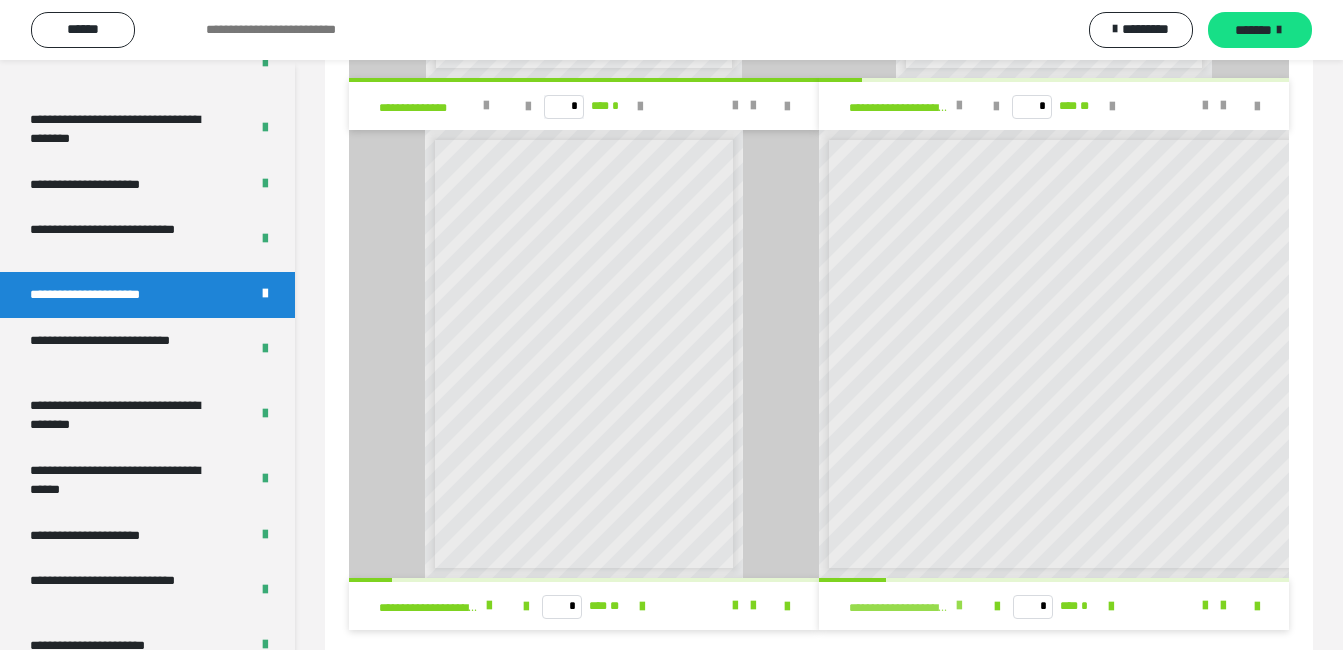 click on "**********" at bounding box center (911, 606) 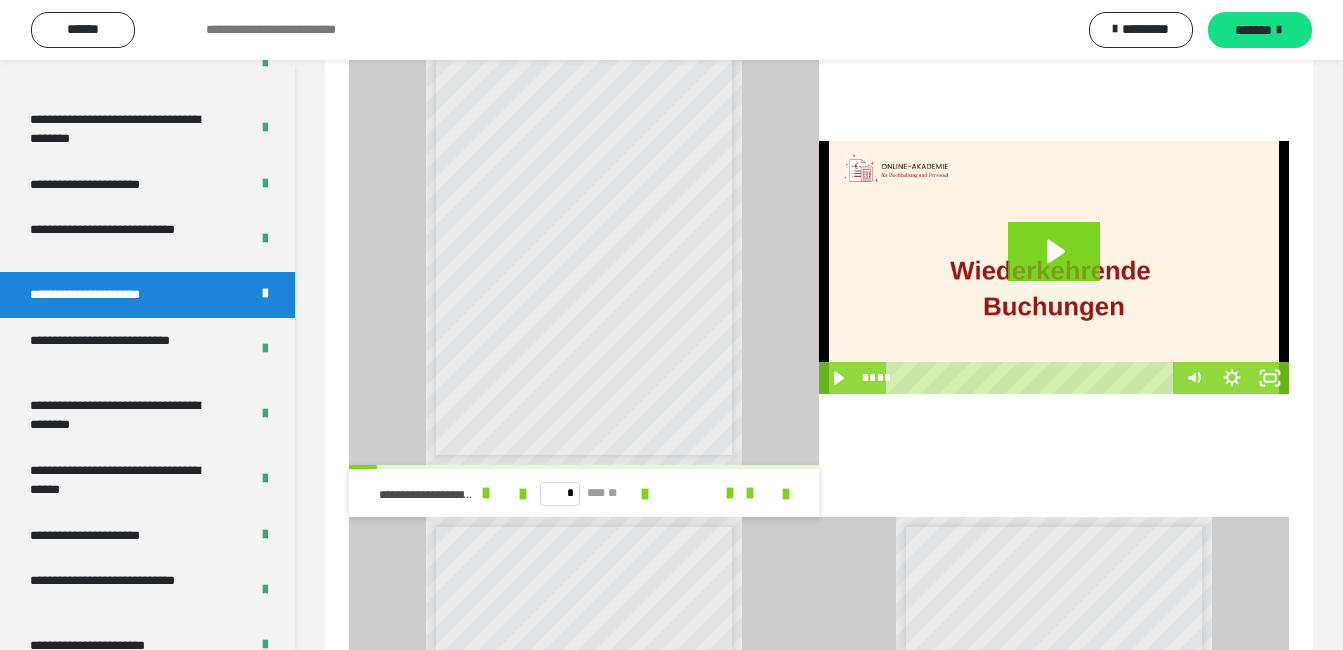 scroll, scrollTop: 1877, scrollLeft: 0, axis: vertical 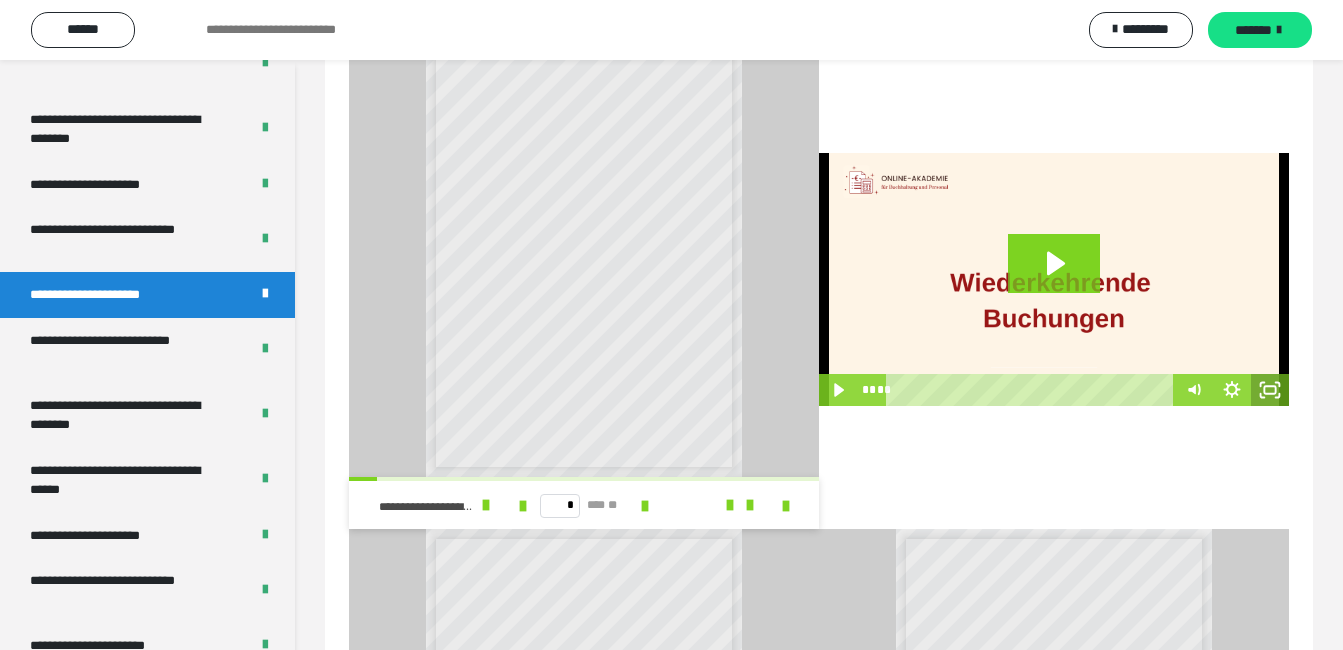 click 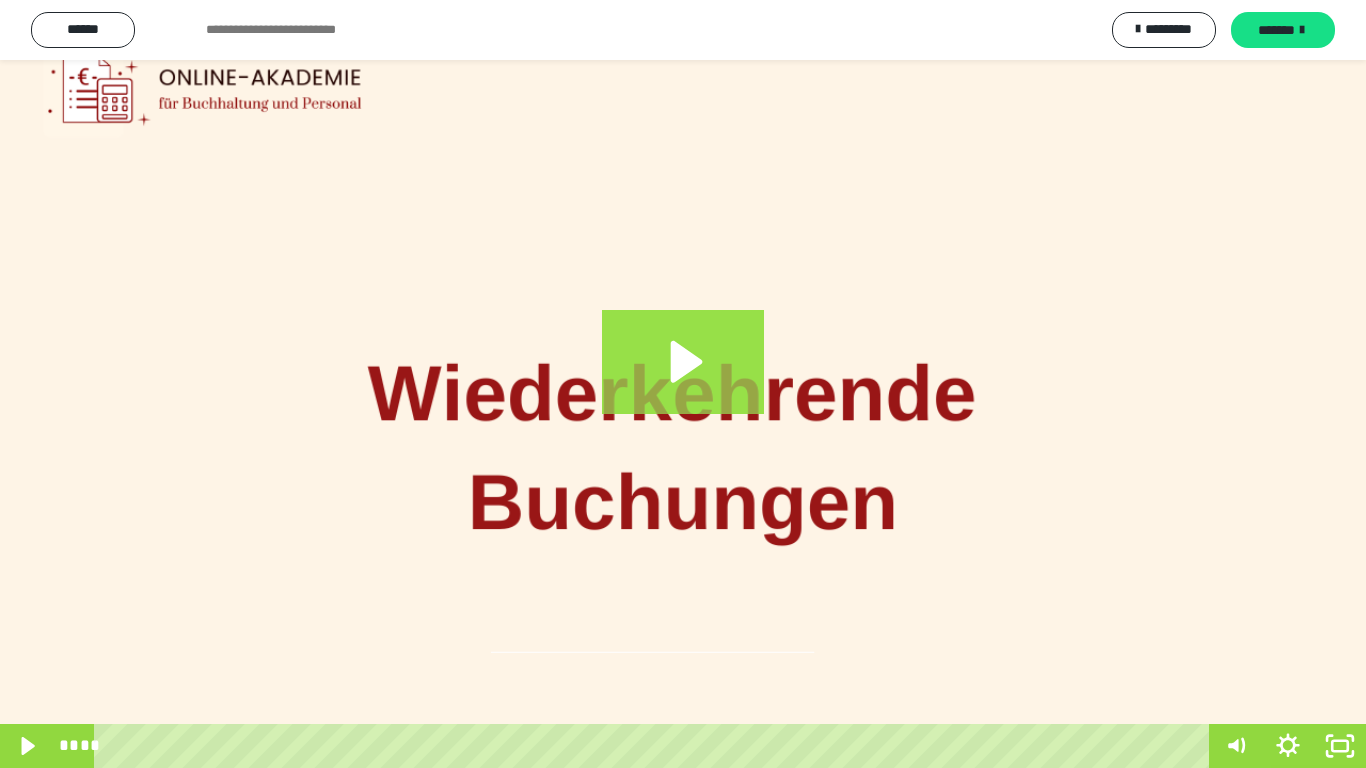 click 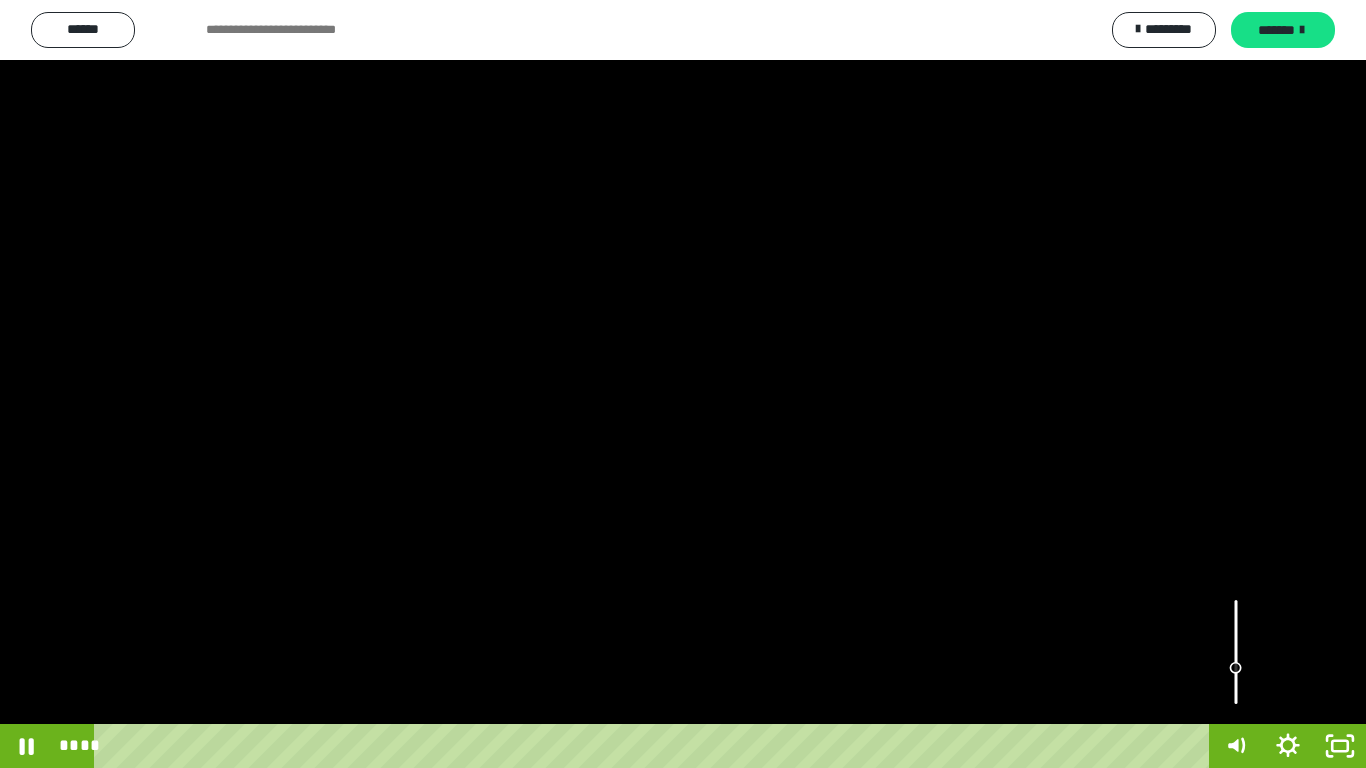 click at bounding box center (1236, 652) 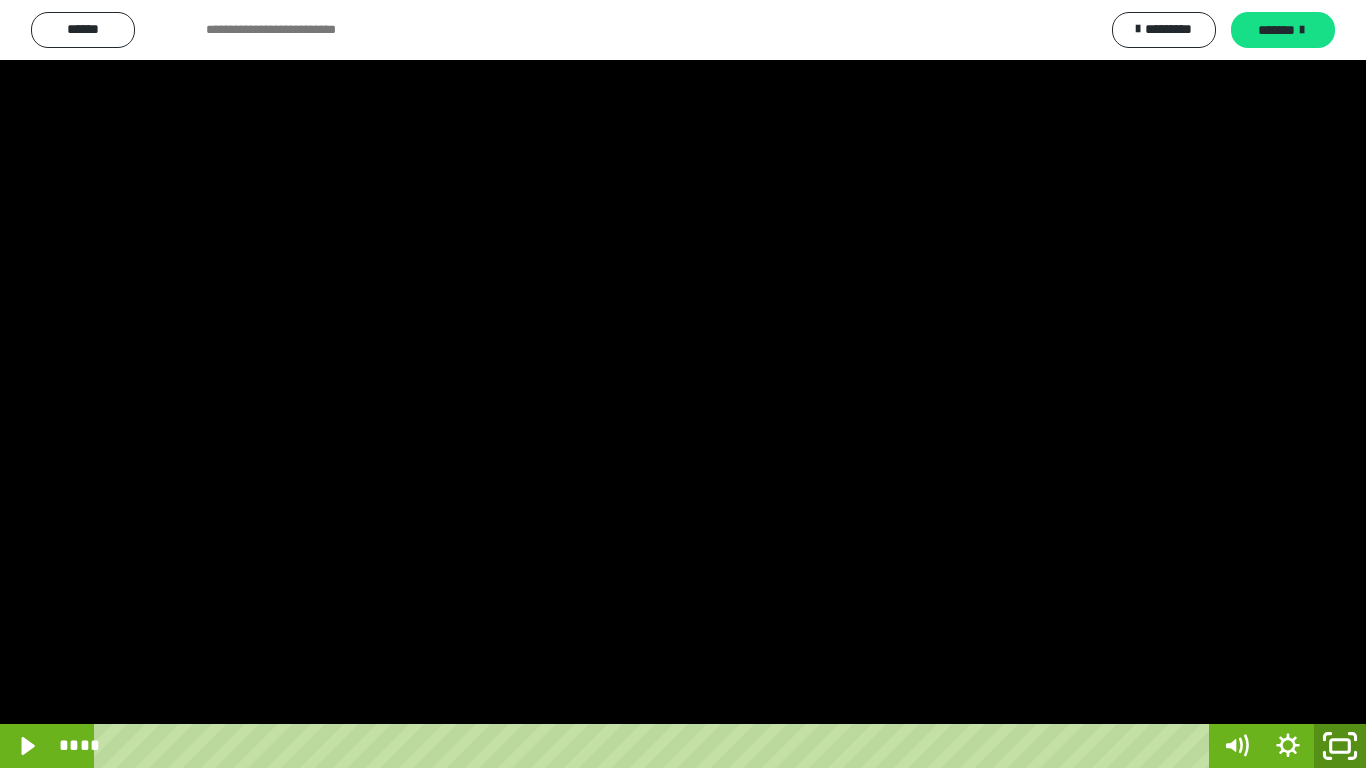 click 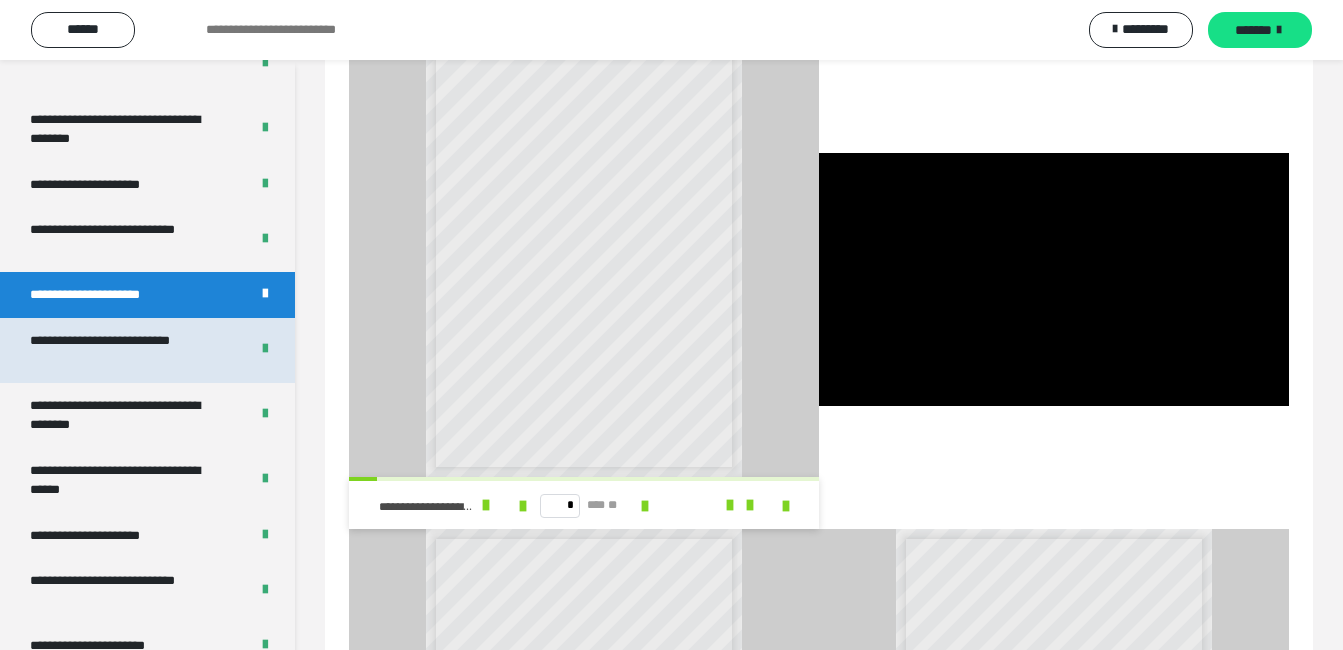 click on "**********" at bounding box center [124, 350] 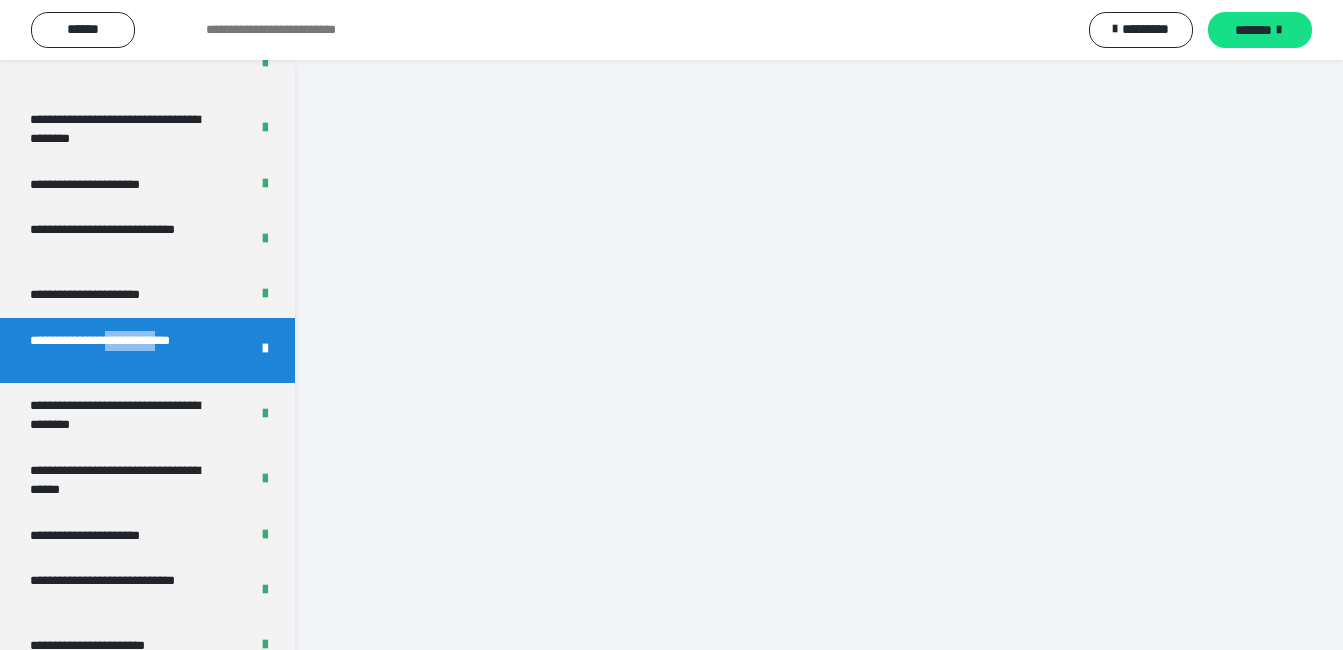scroll, scrollTop: 60, scrollLeft: 0, axis: vertical 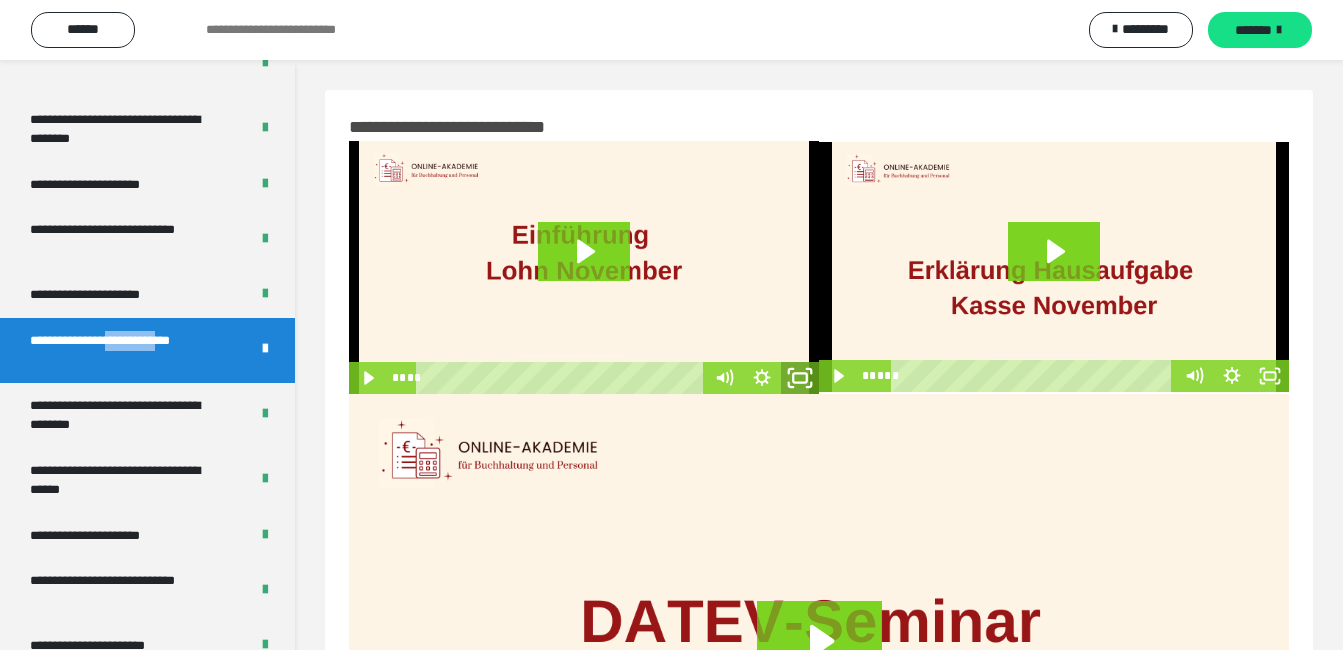click 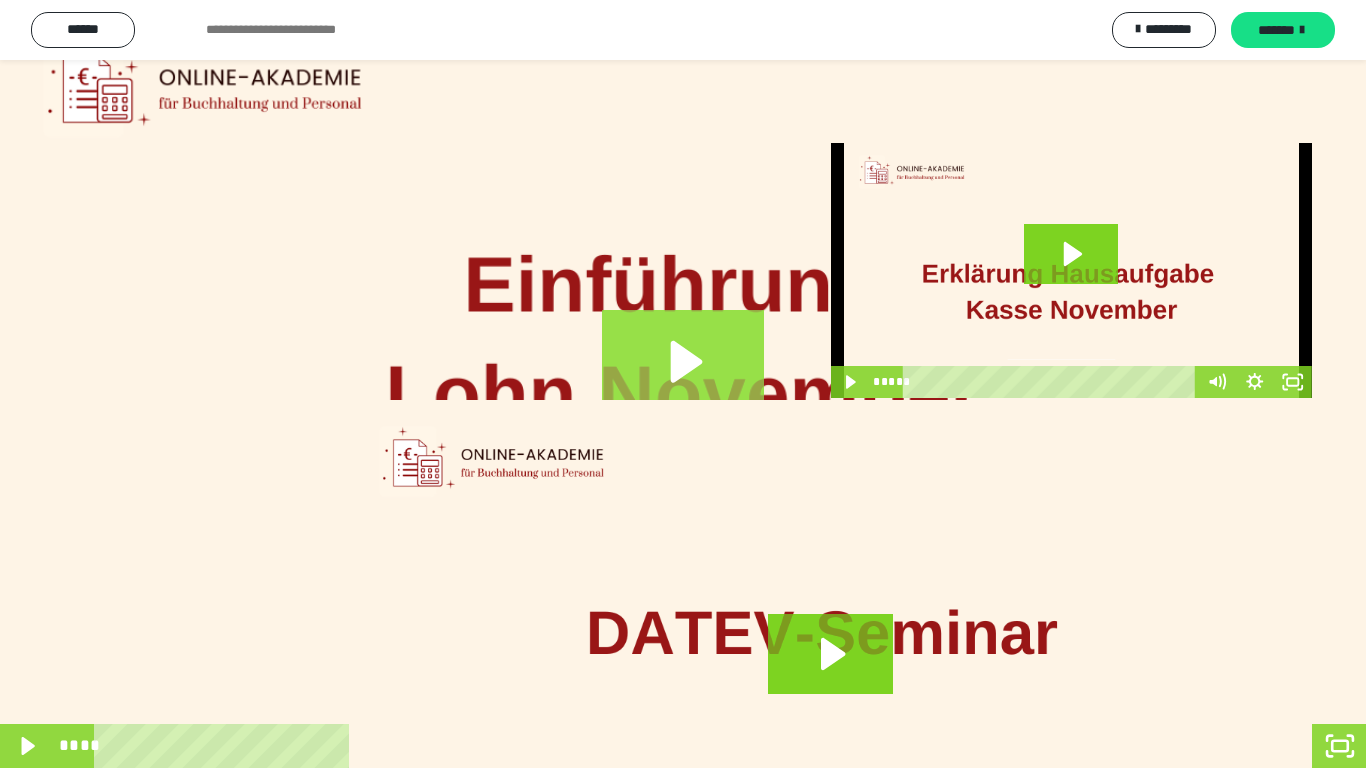 click 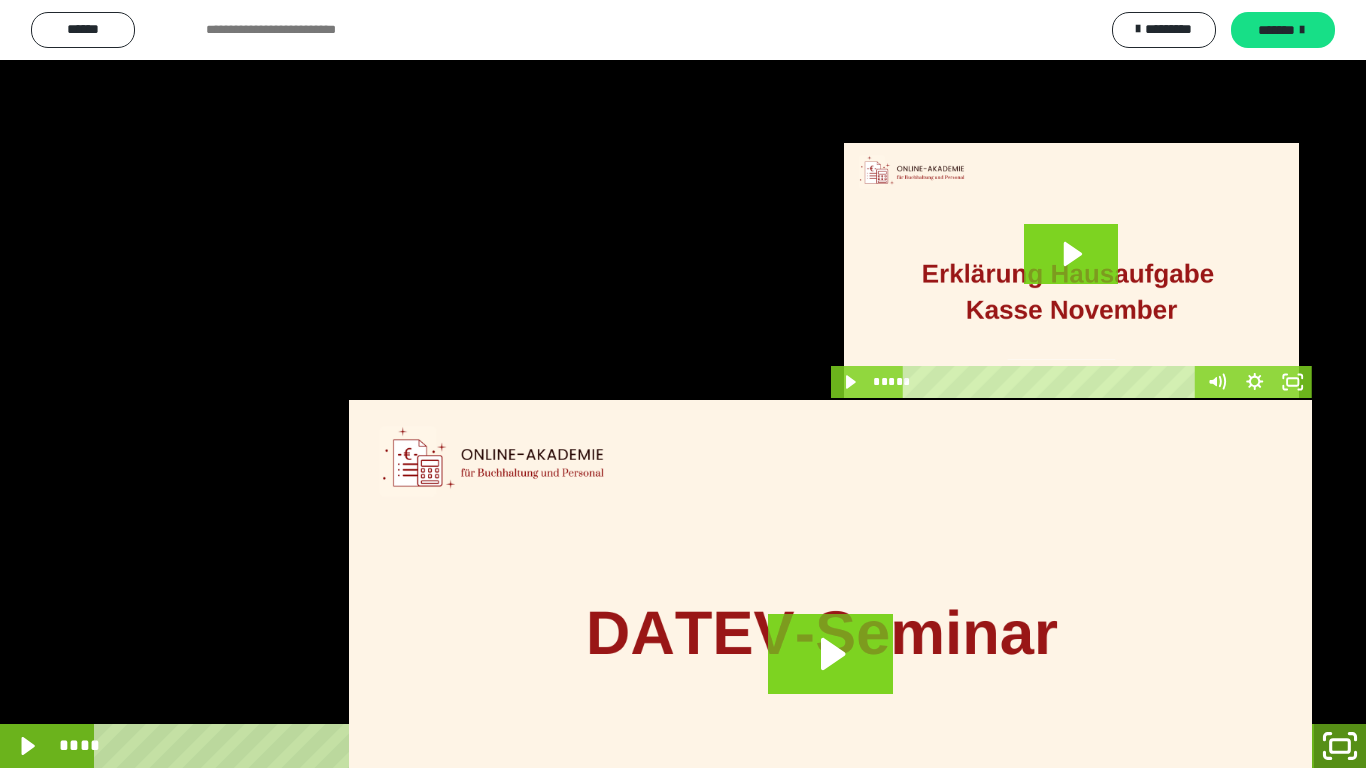 click 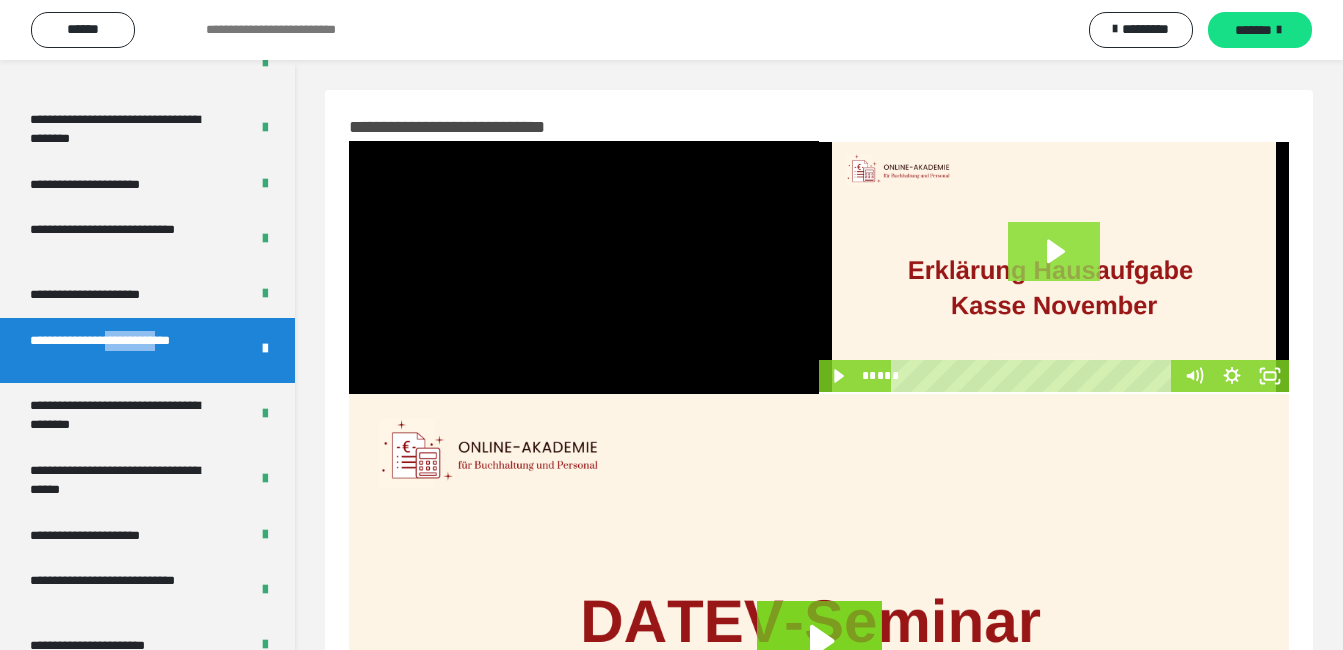 click 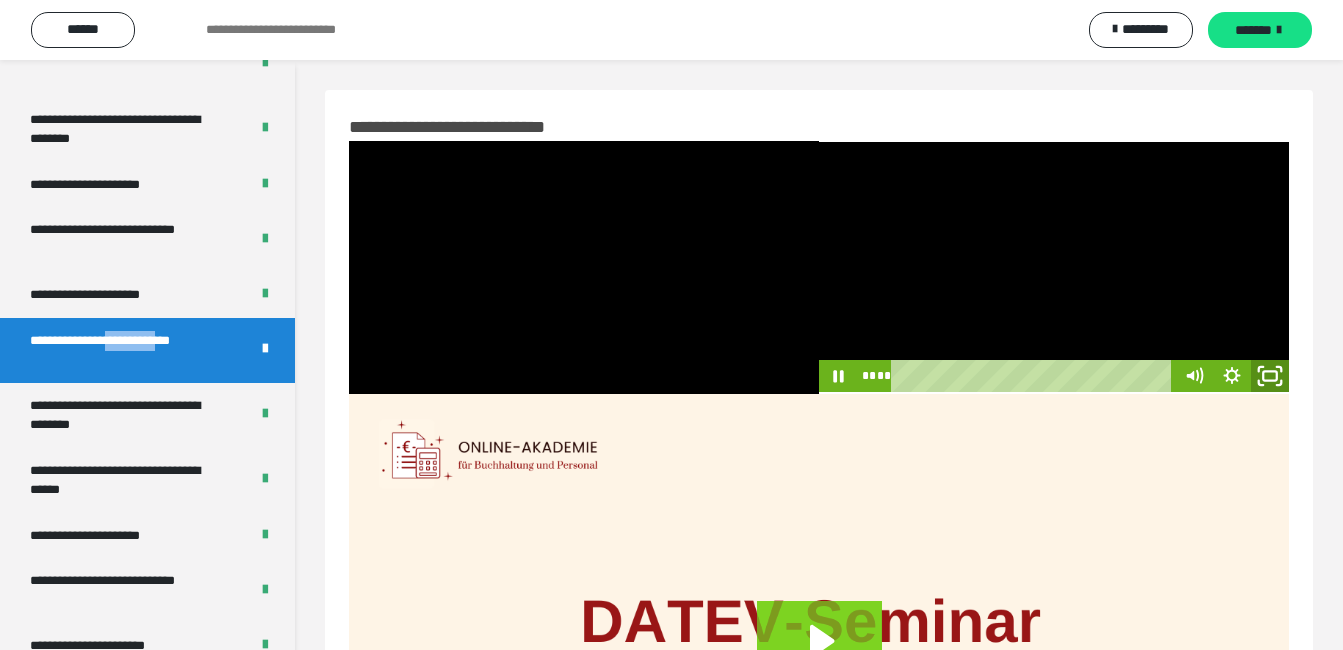 click 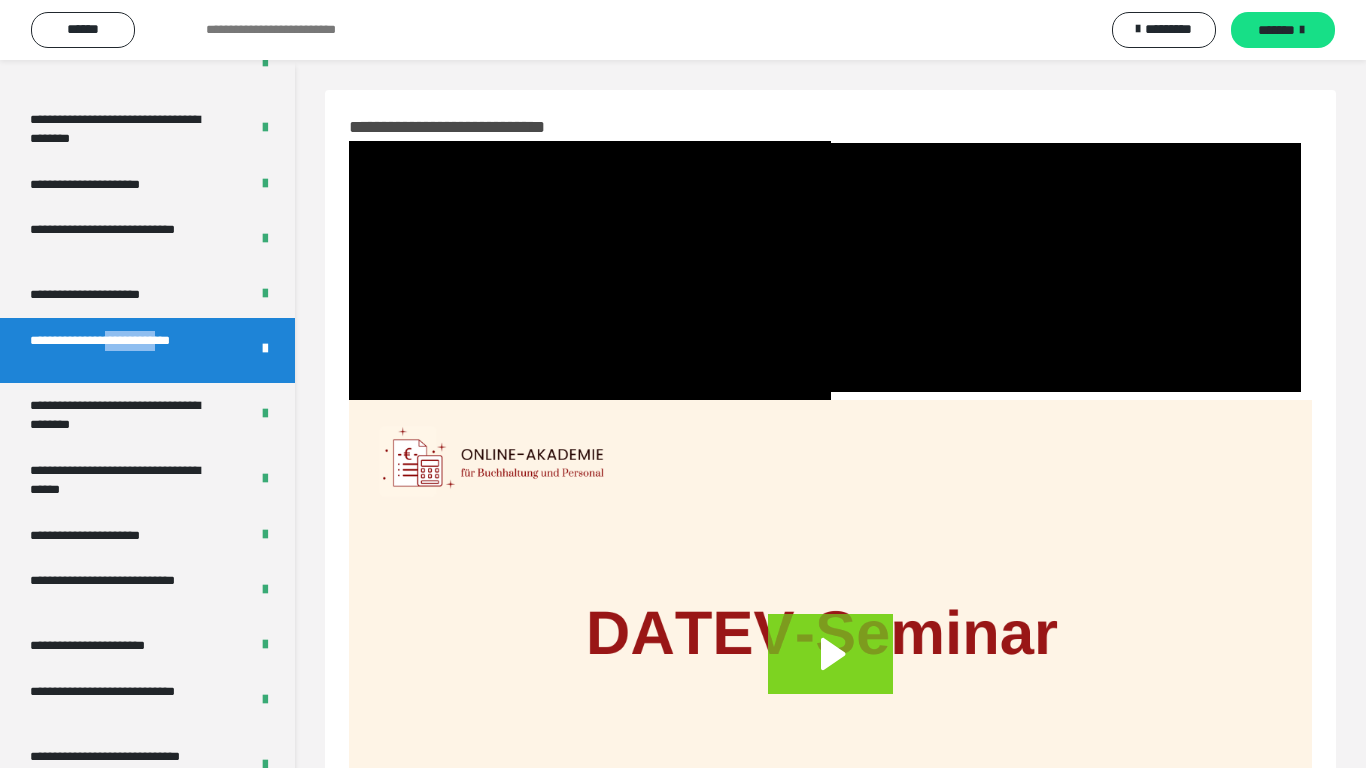 type 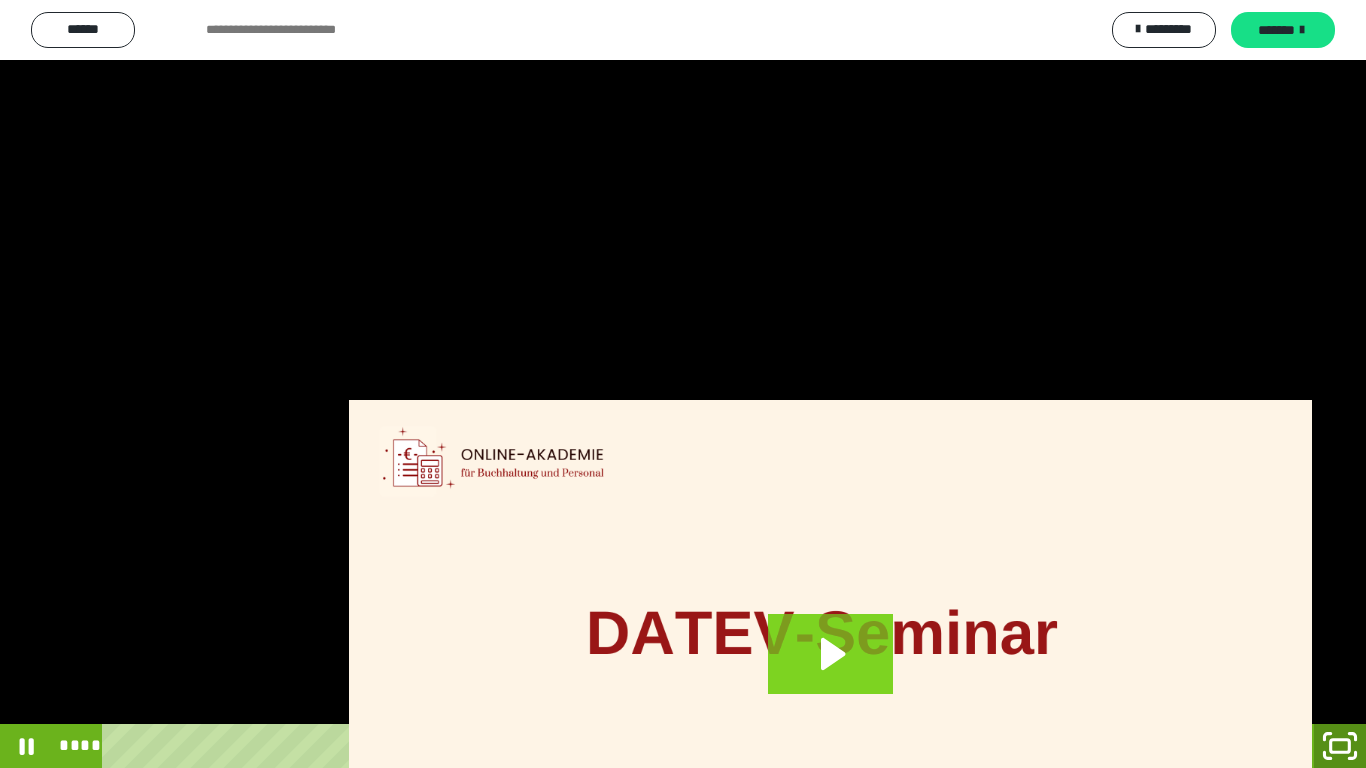 click 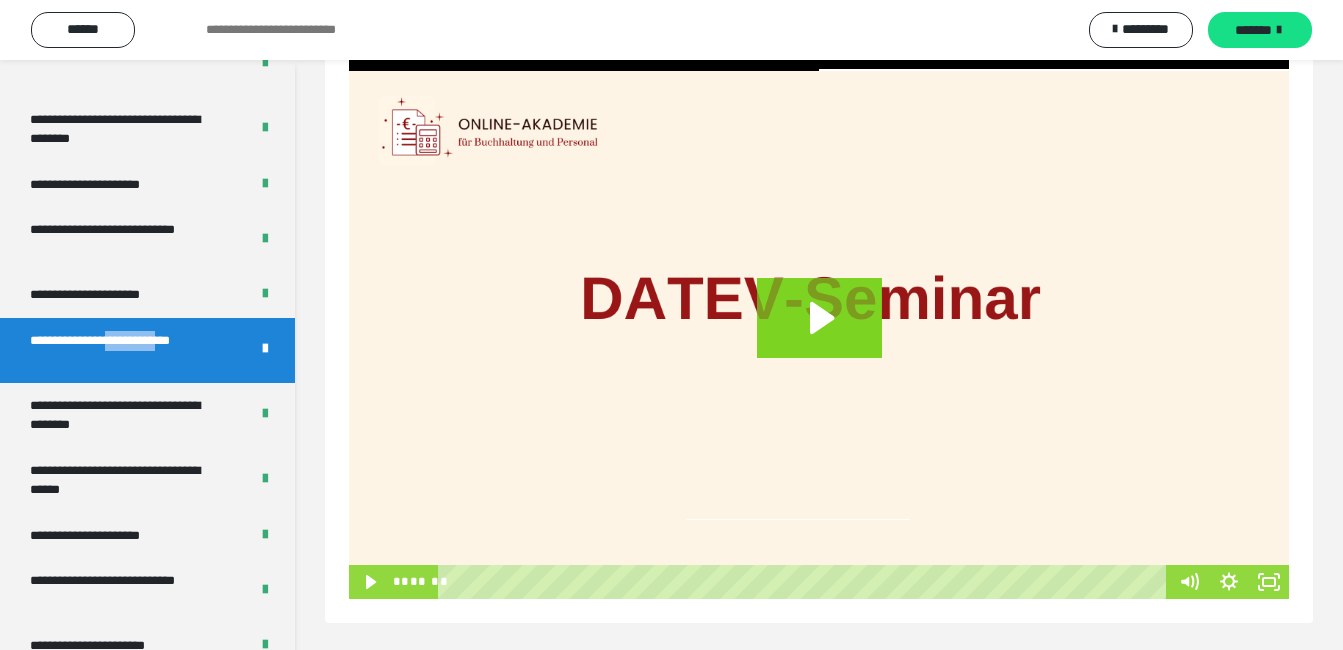 scroll, scrollTop: 326, scrollLeft: 0, axis: vertical 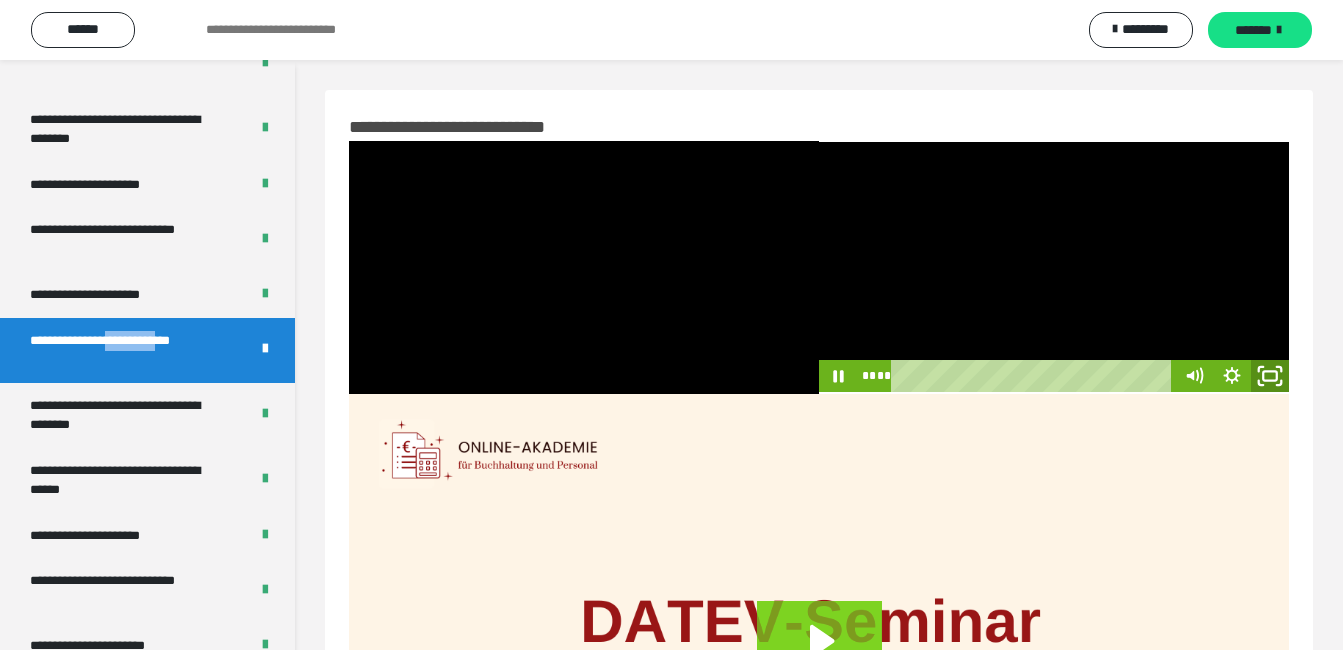 click 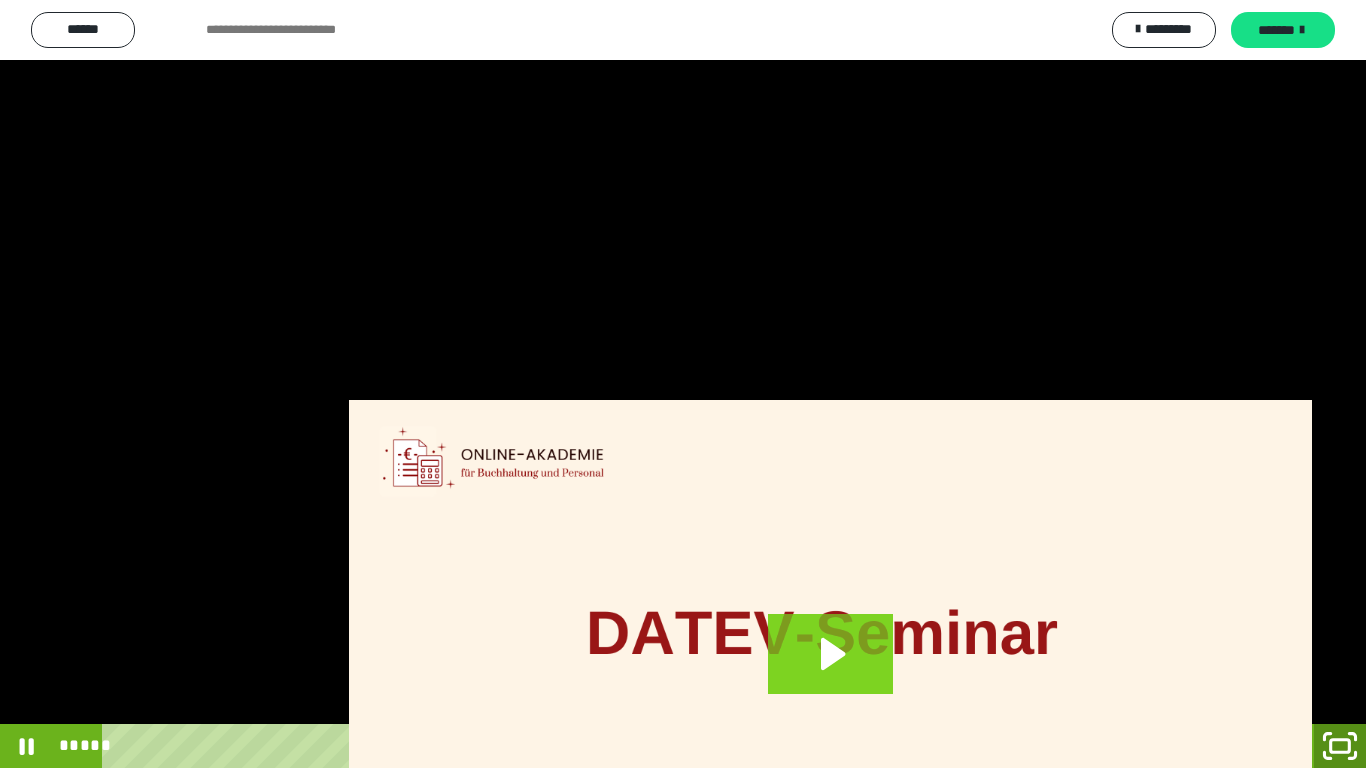 click 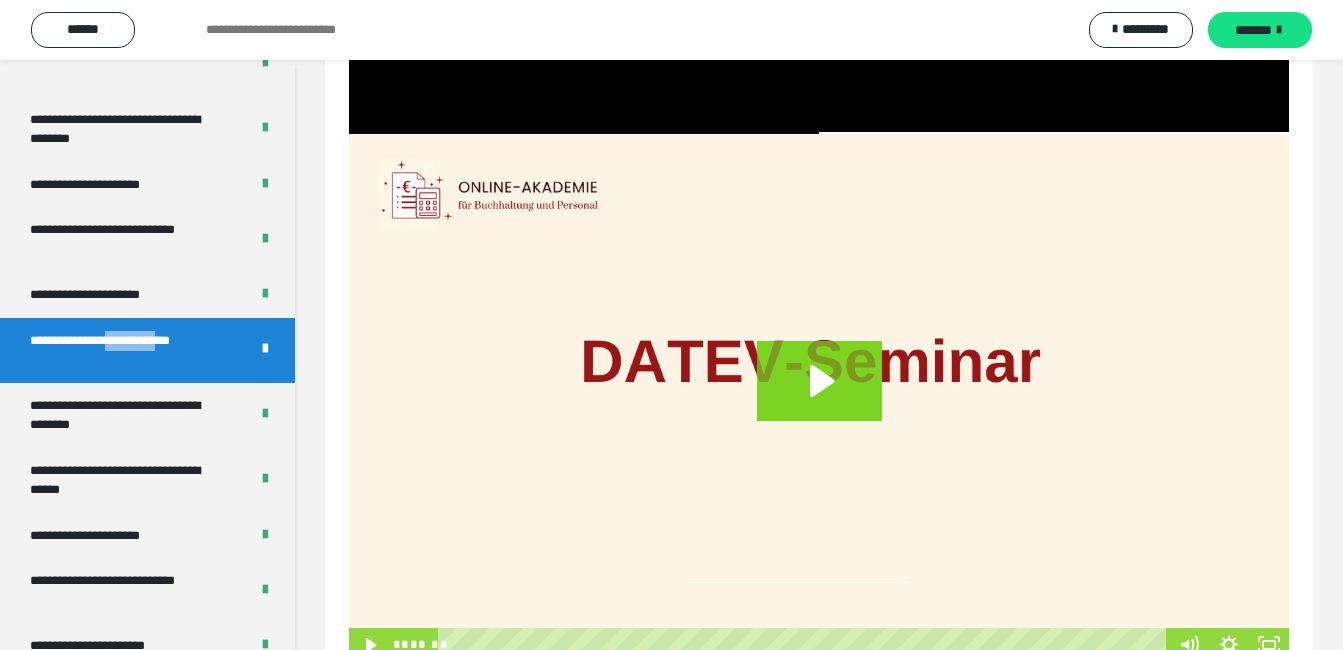scroll, scrollTop: 326, scrollLeft: 0, axis: vertical 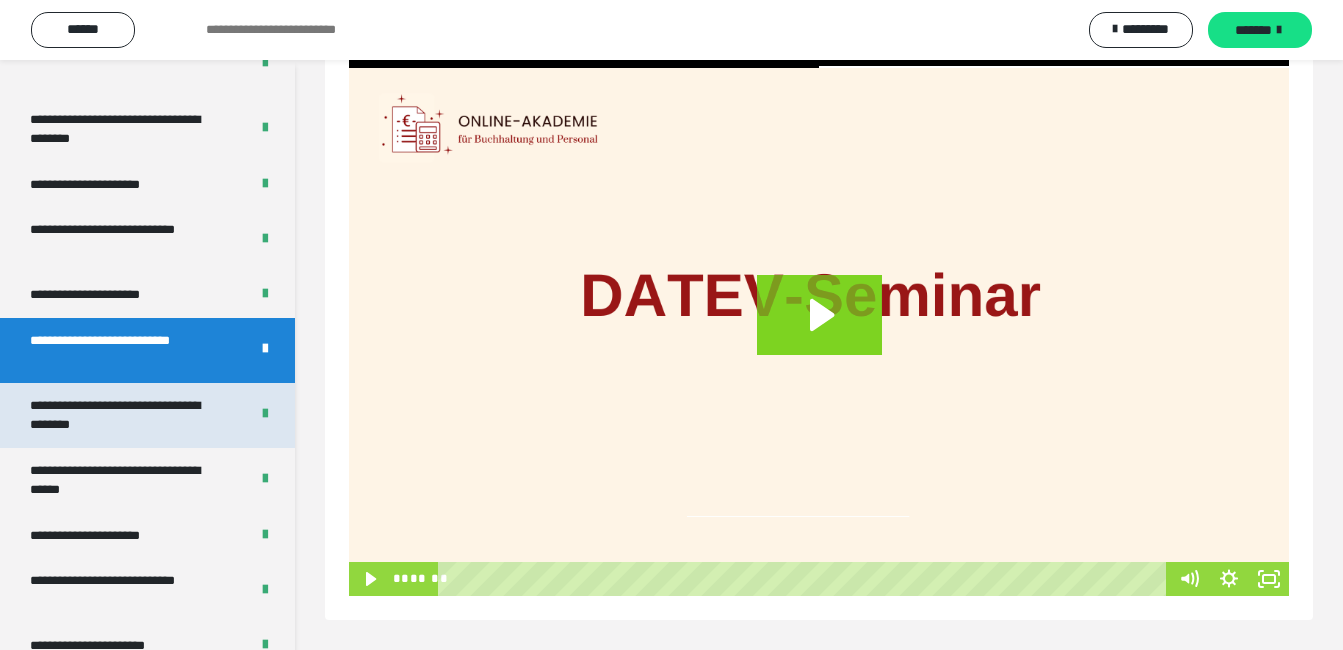 click on "**********" at bounding box center (124, 415) 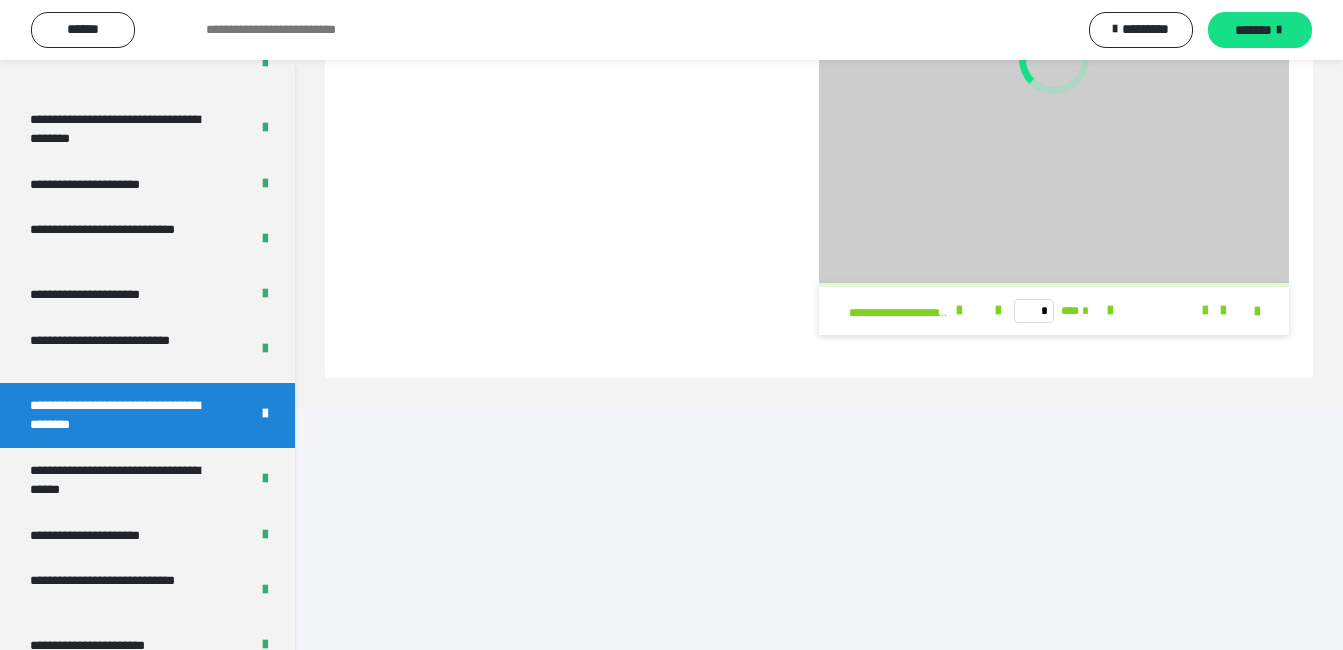 scroll, scrollTop: 84, scrollLeft: 0, axis: vertical 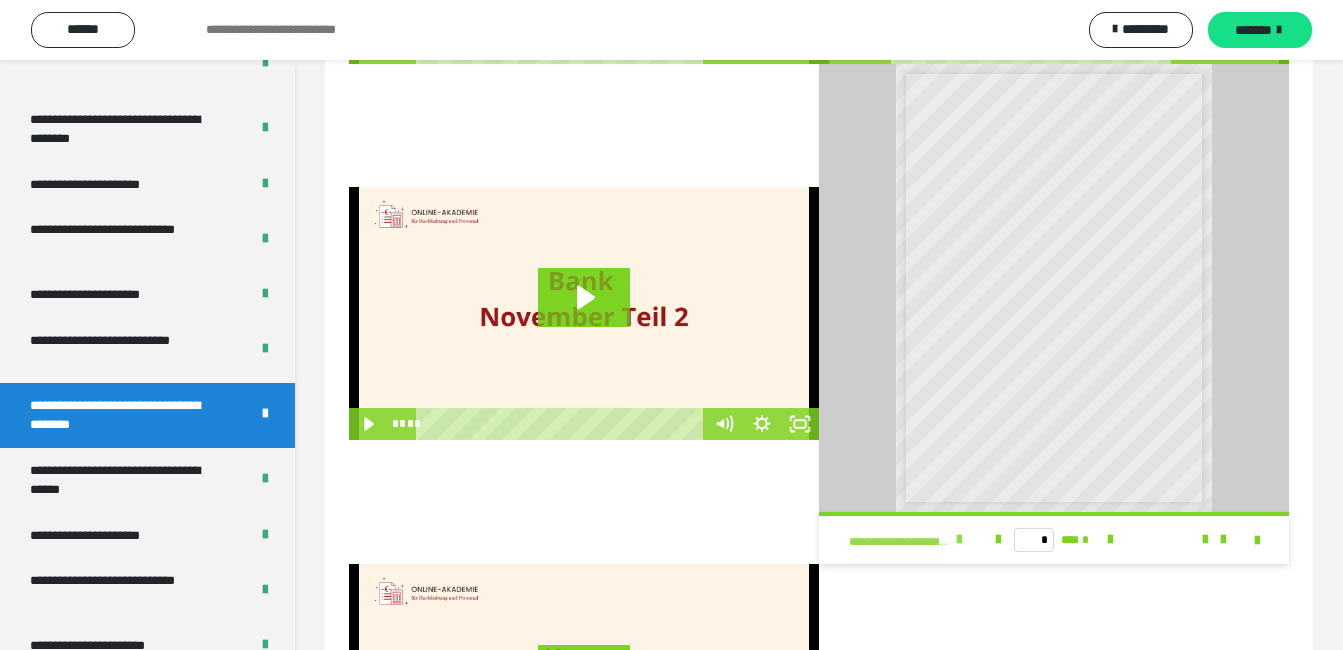 click on "**********" at bounding box center [911, 540] 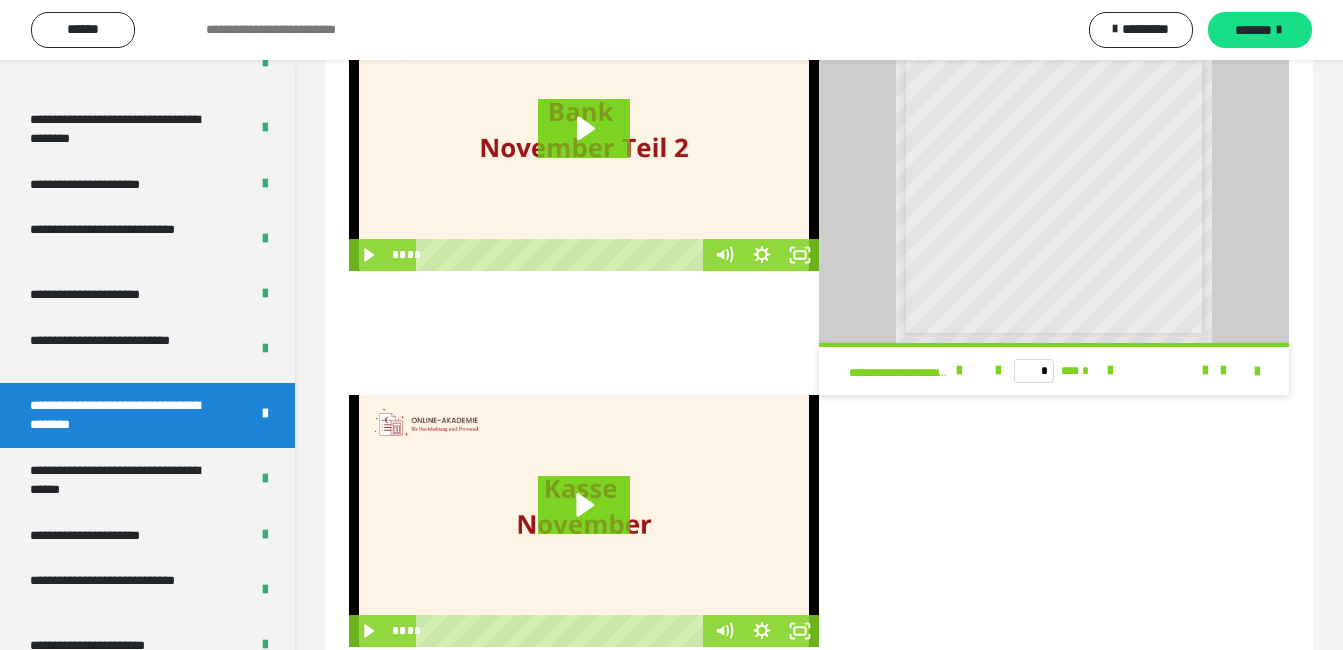 scroll, scrollTop: 550, scrollLeft: 0, axis: vertical 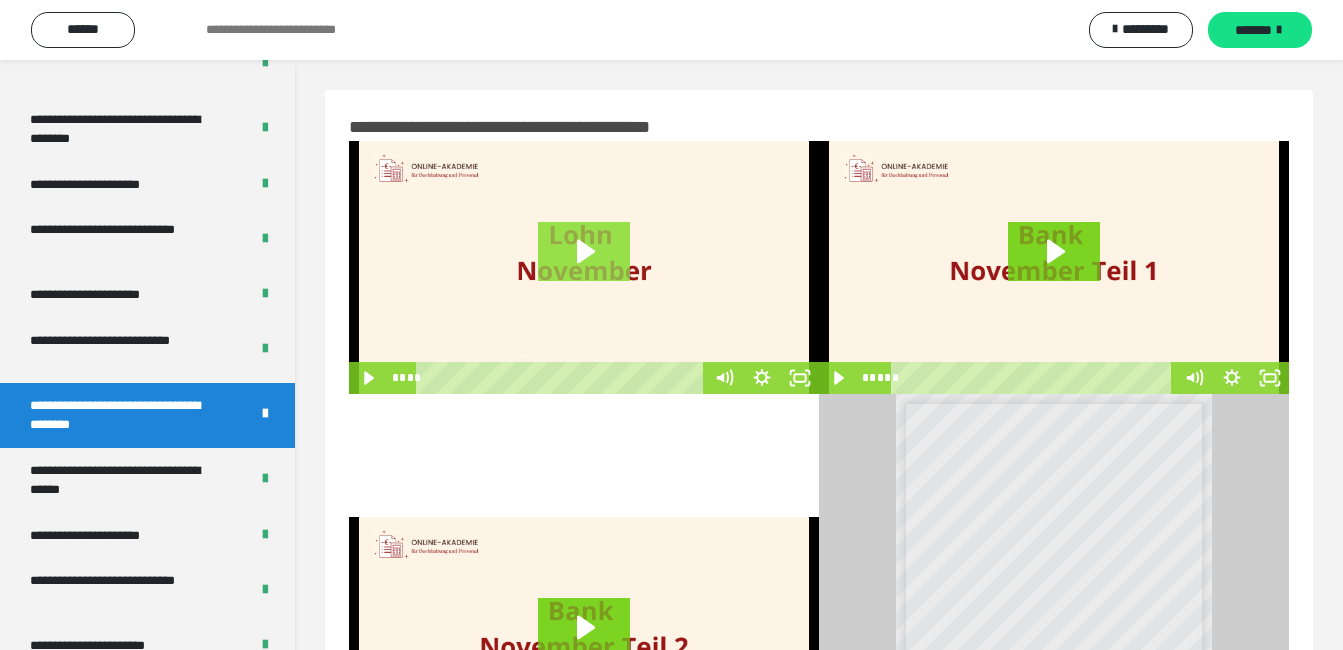 click 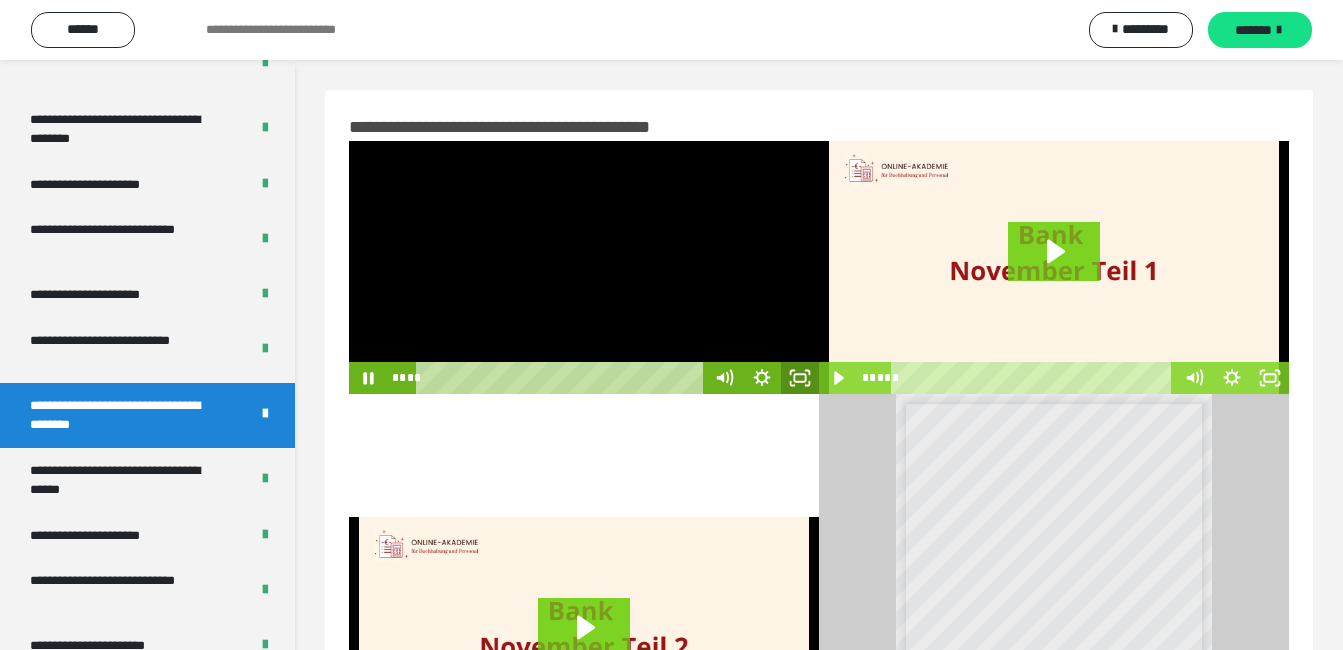 click 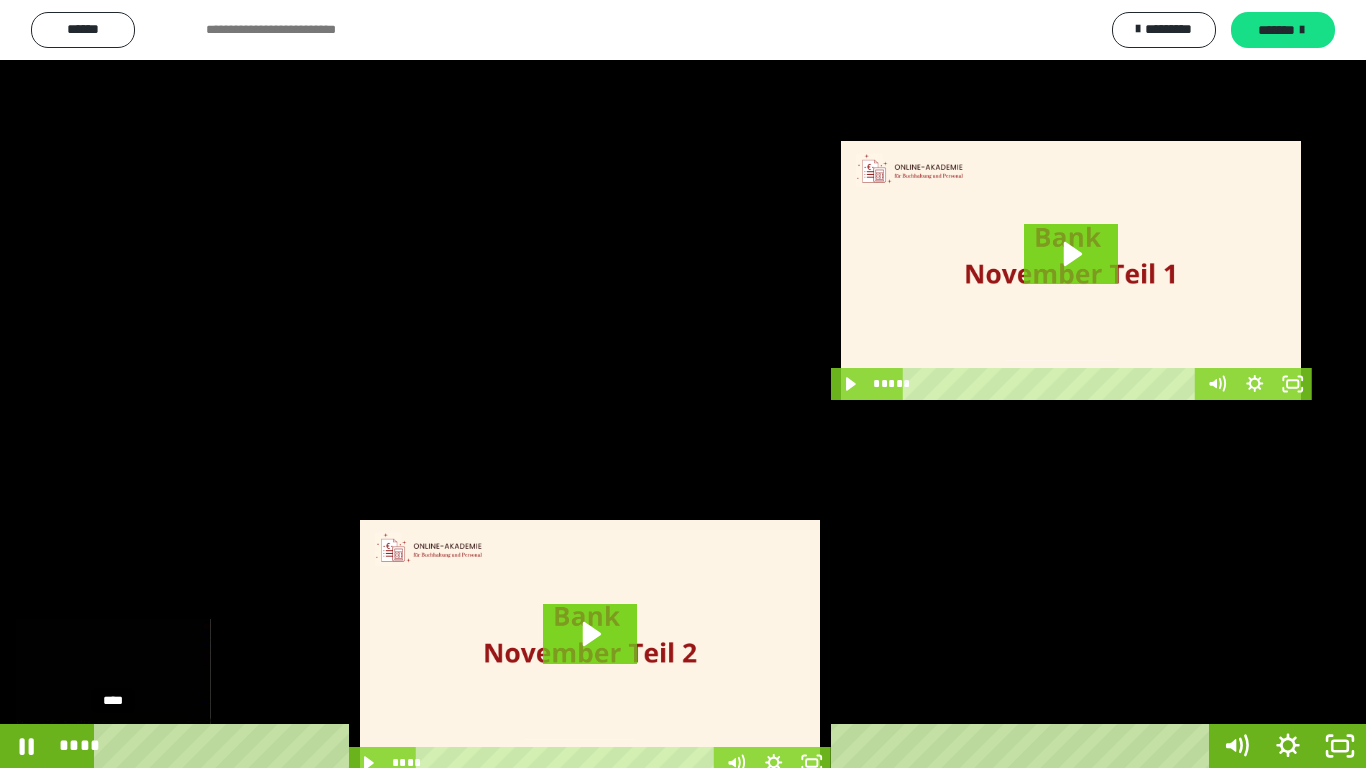 click on "****" at bounding box center [655, 746] 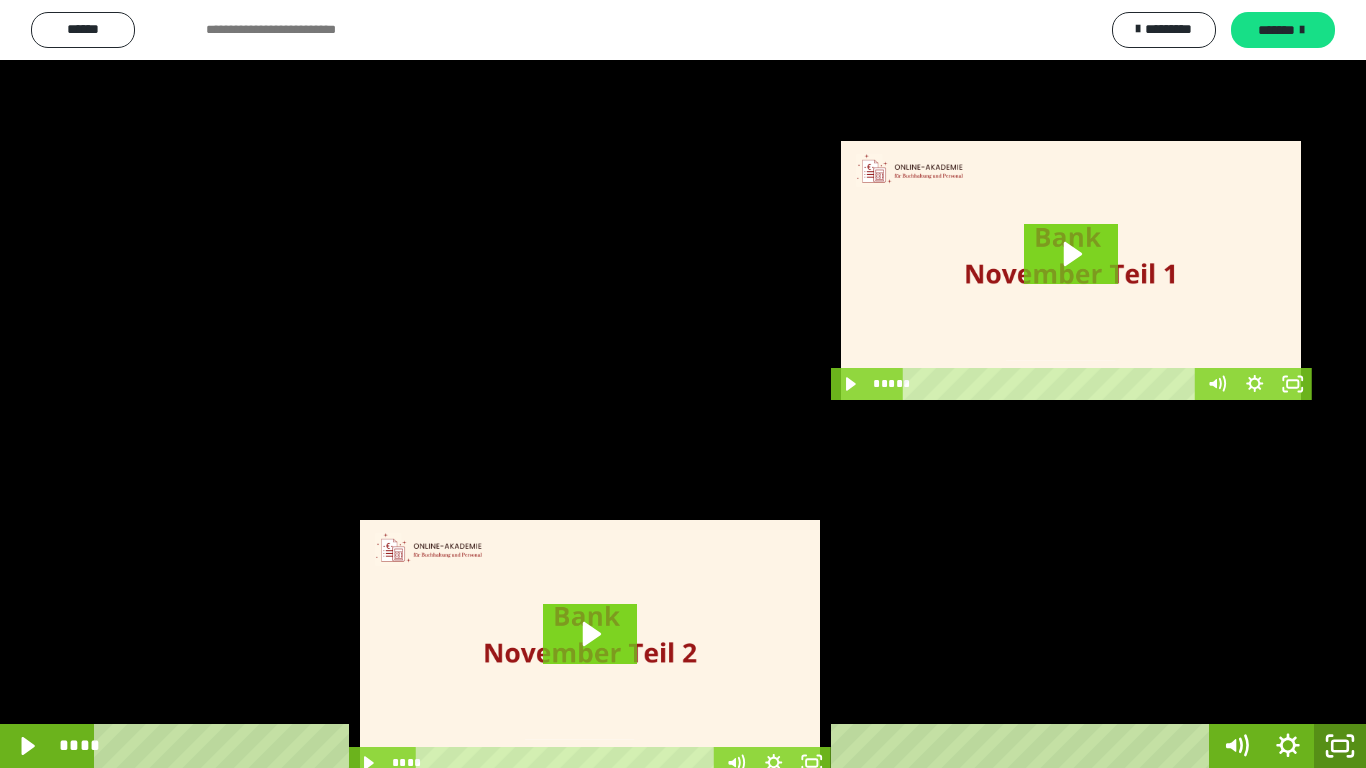click 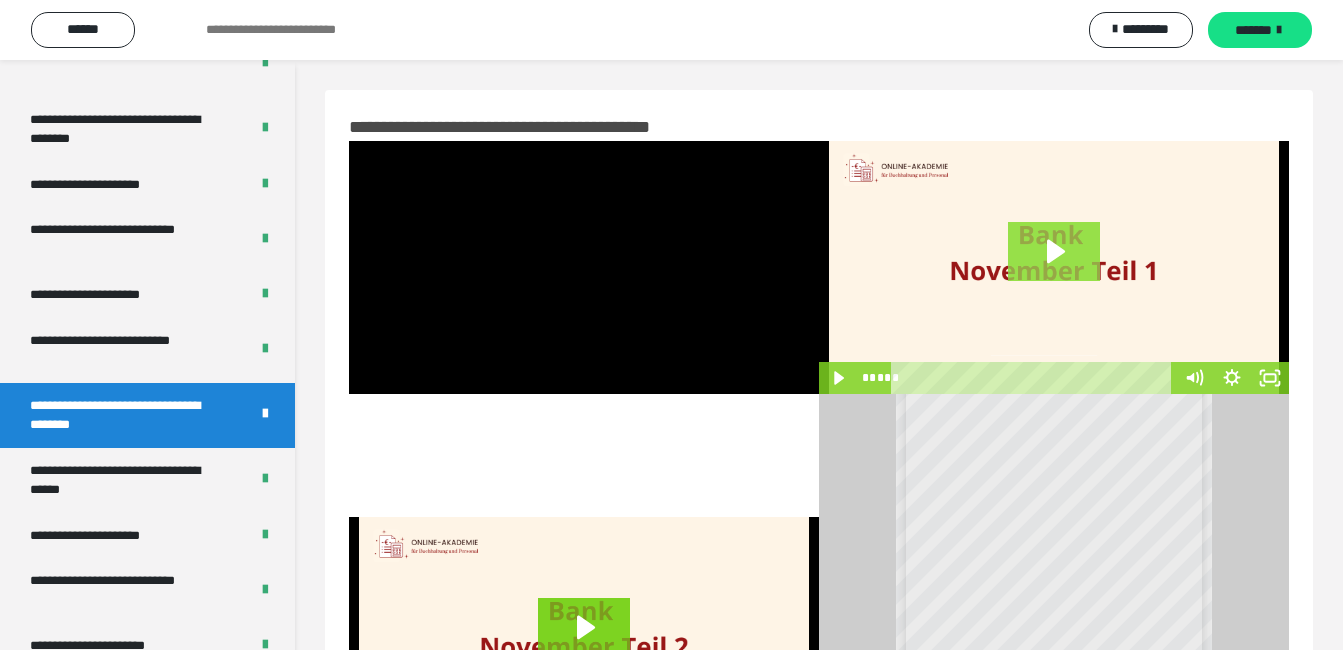click 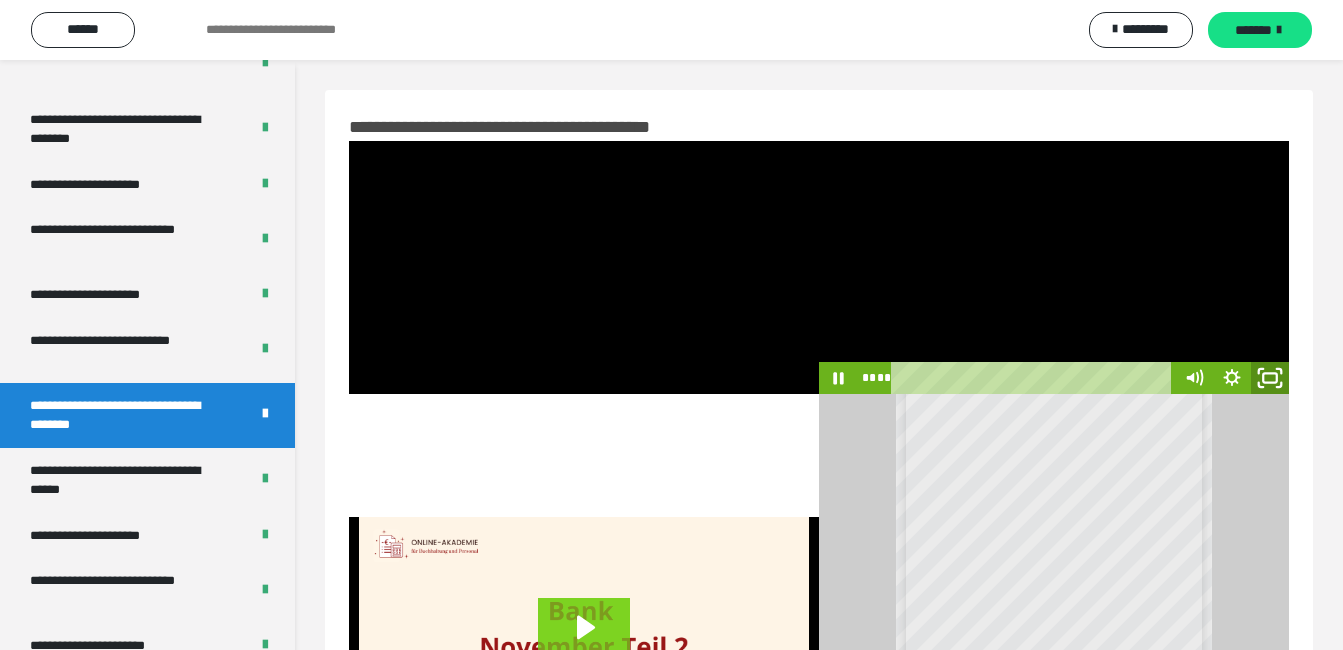 click 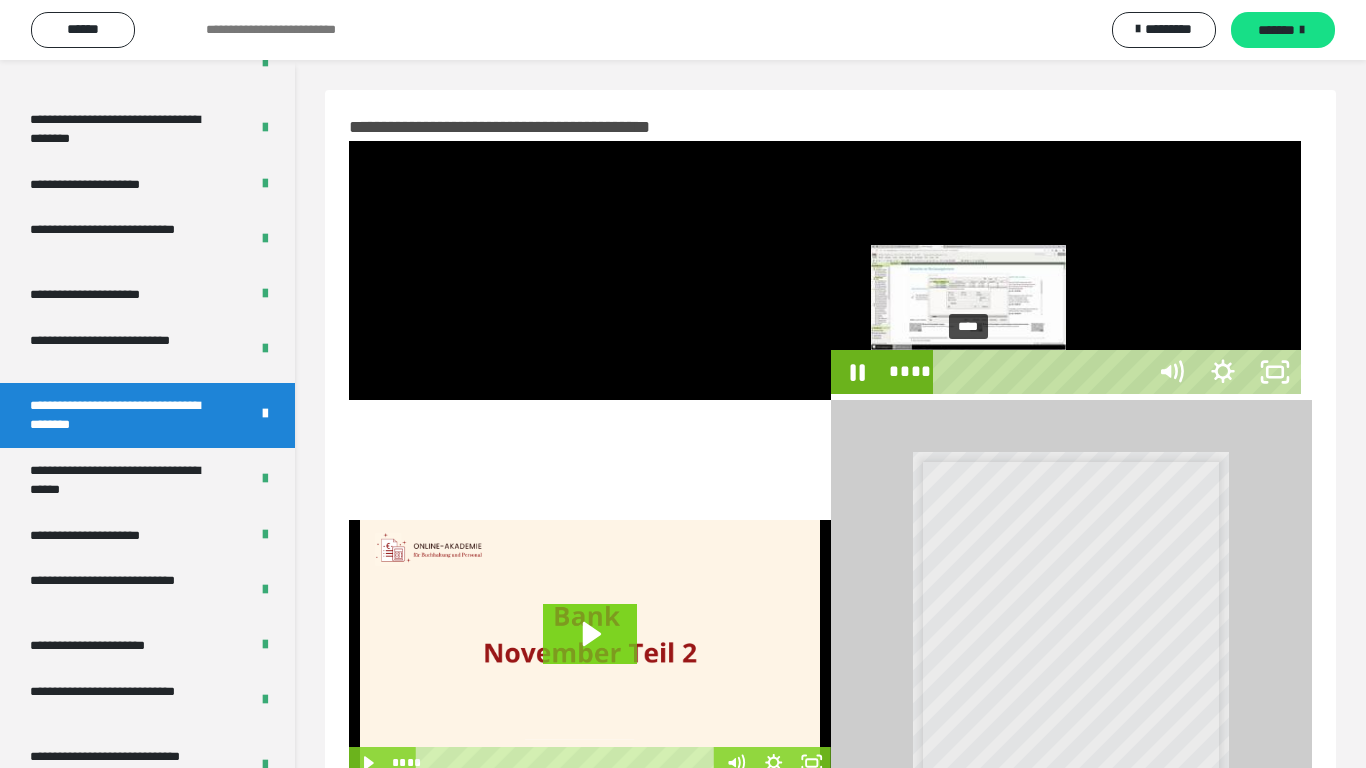 type 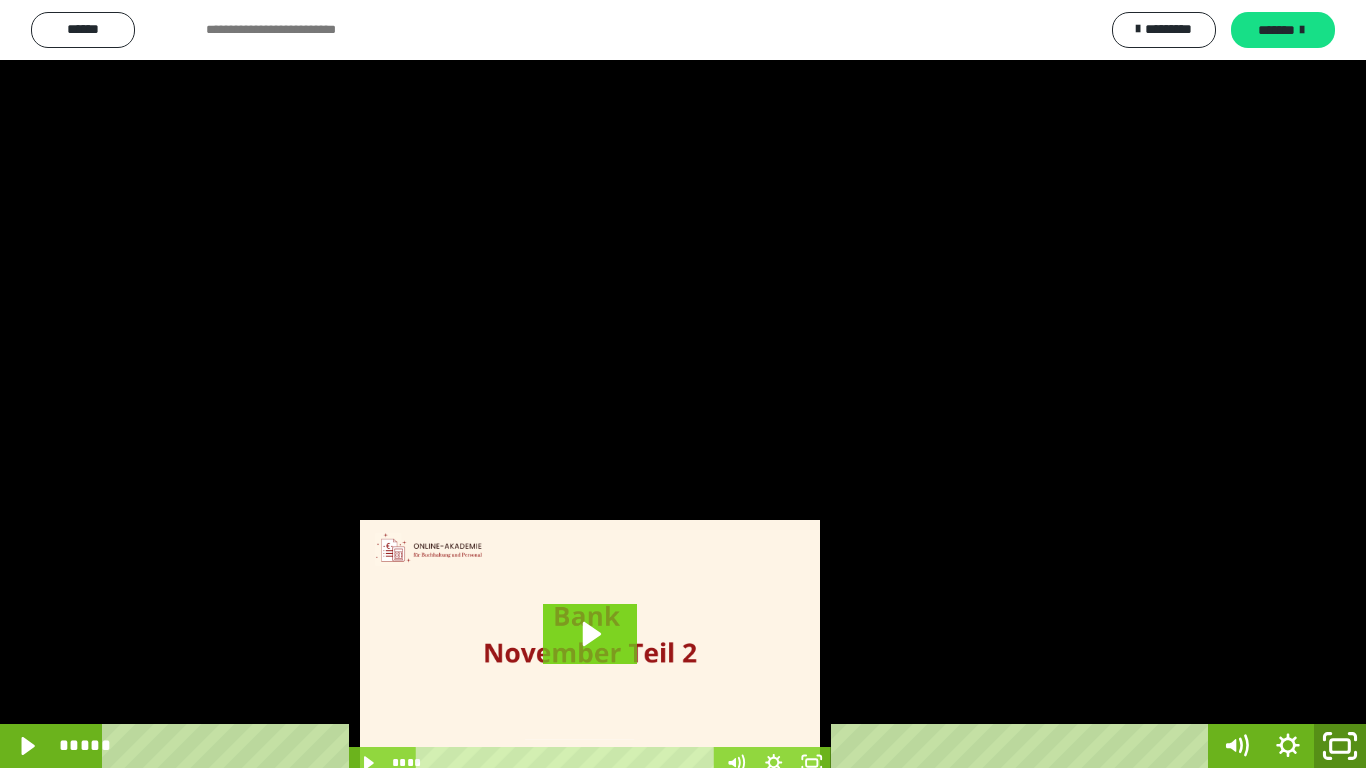 click 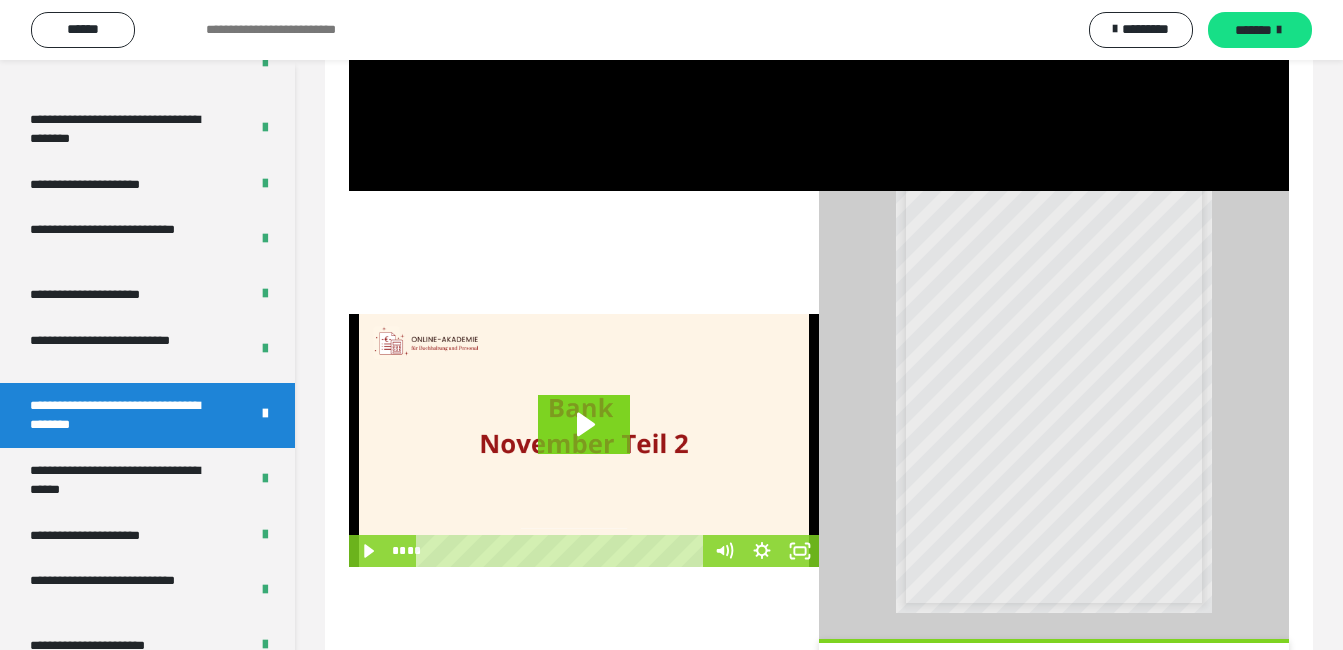 scroll, scrollTop: 205, scrollLeft: 0, axis: vertical 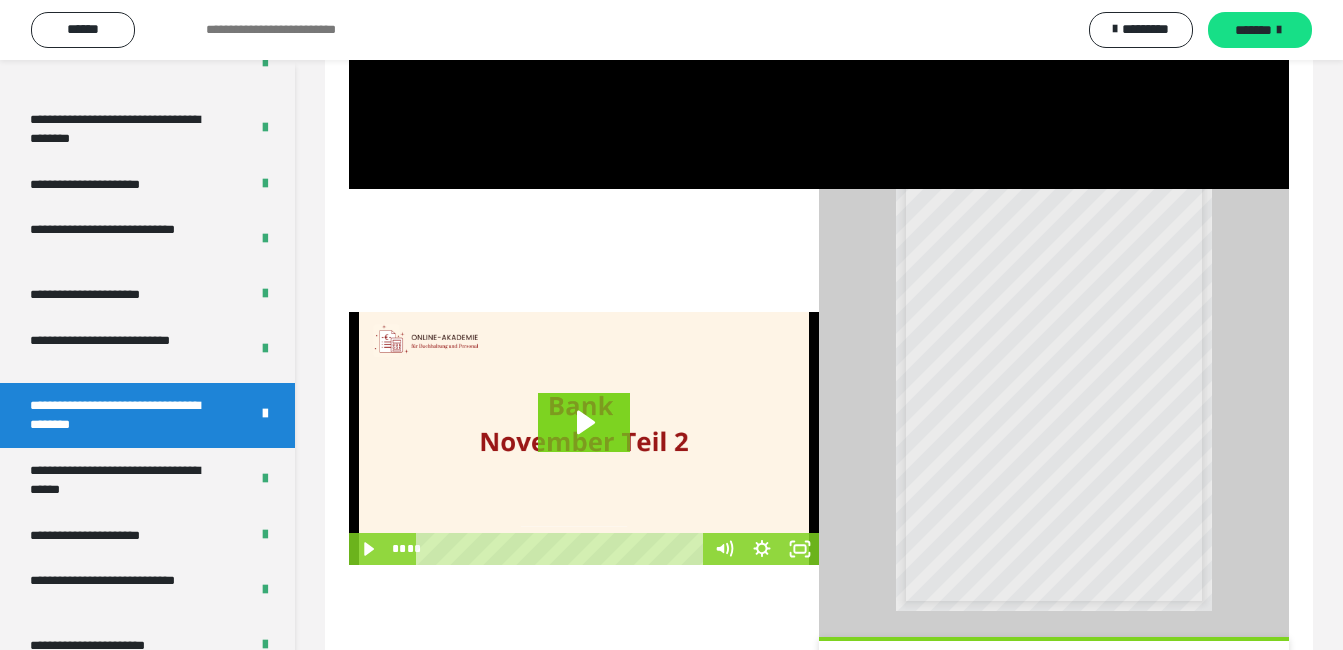click at bounding box center (584, 438) 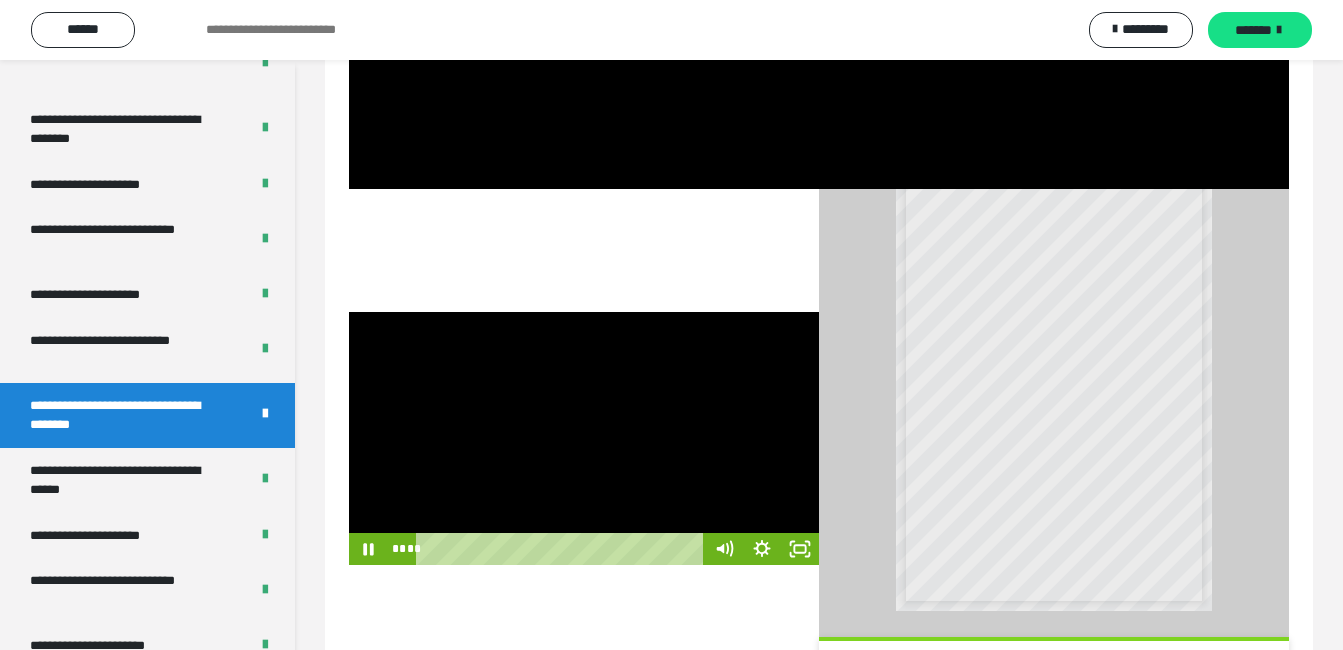 type 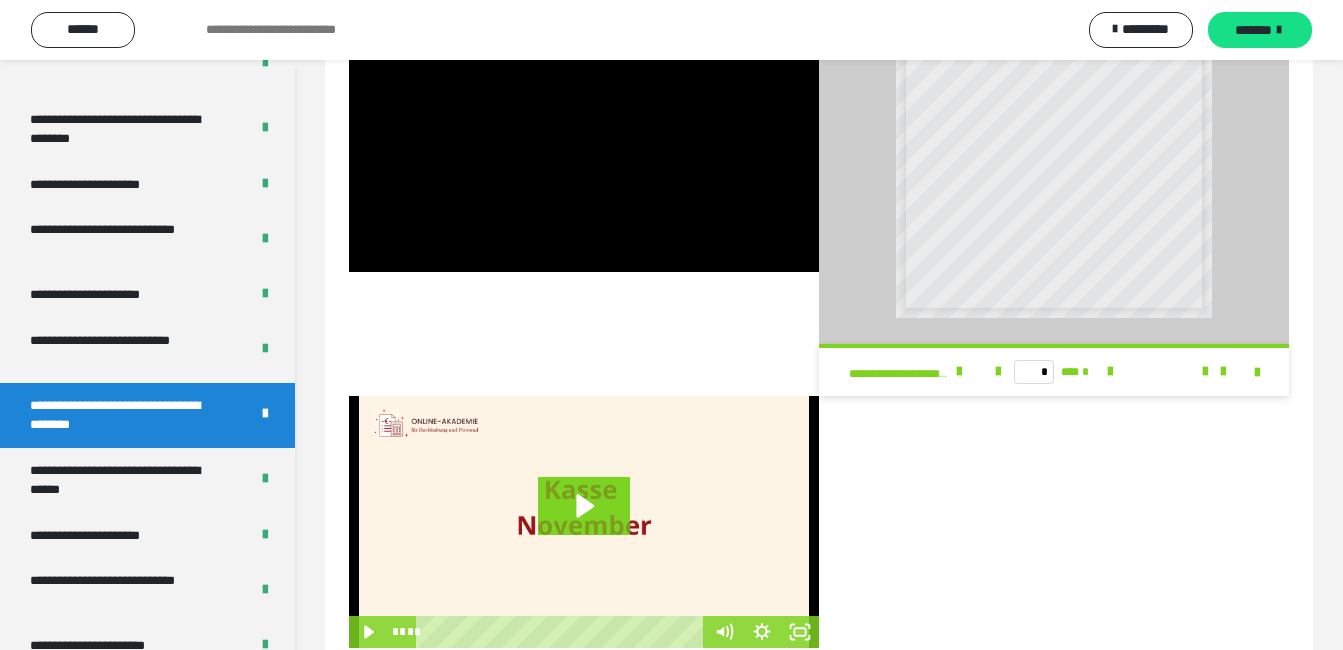 scroll, scrollTop: 550, scrollLeft: 0, axis: vertical 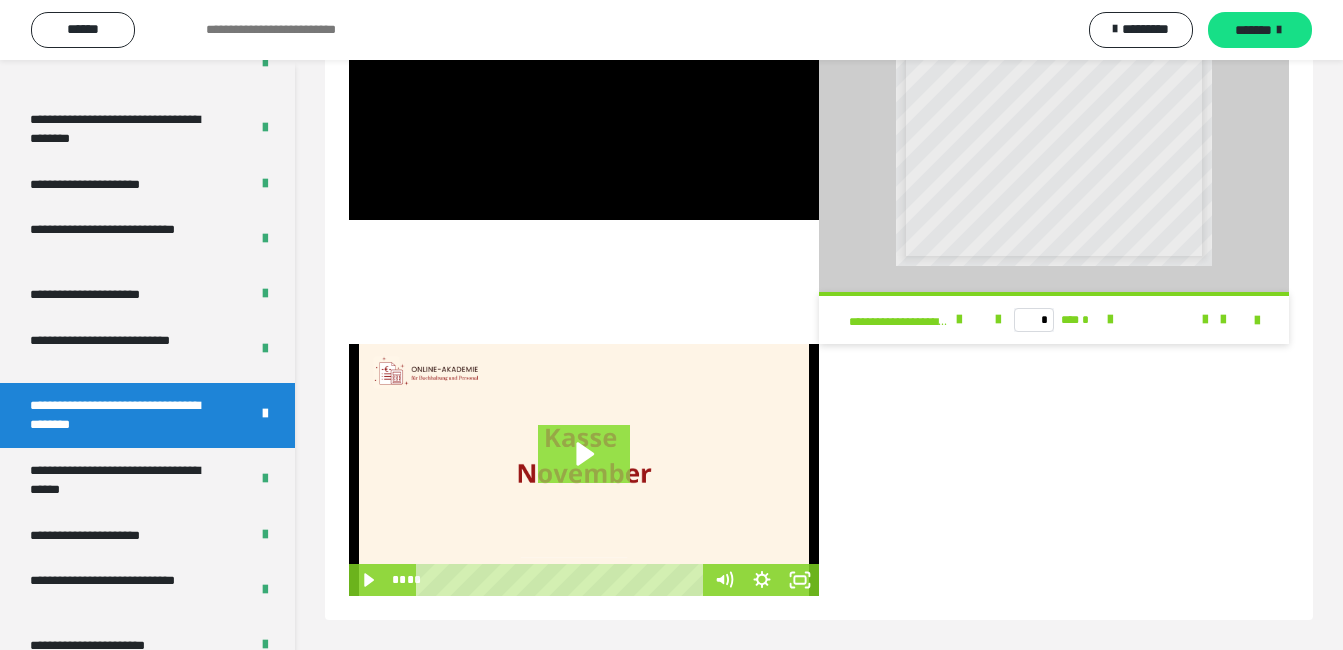 click 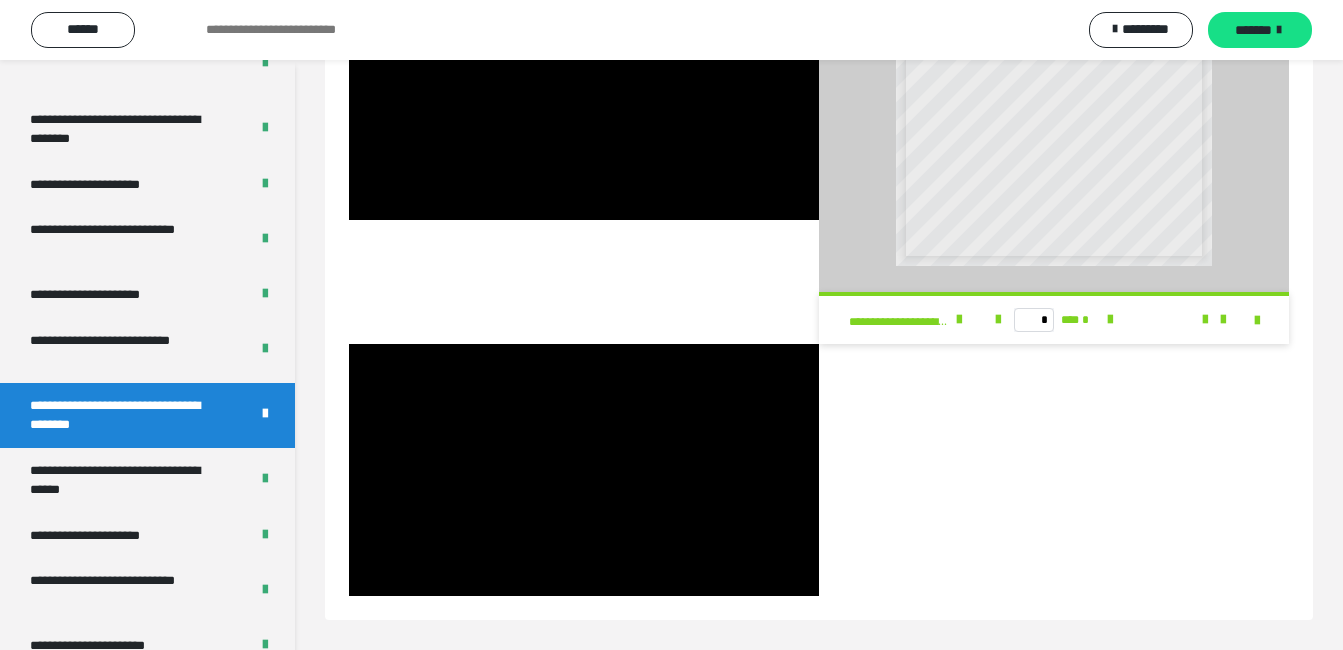 click on "**********" at bounding box center (819, 80) 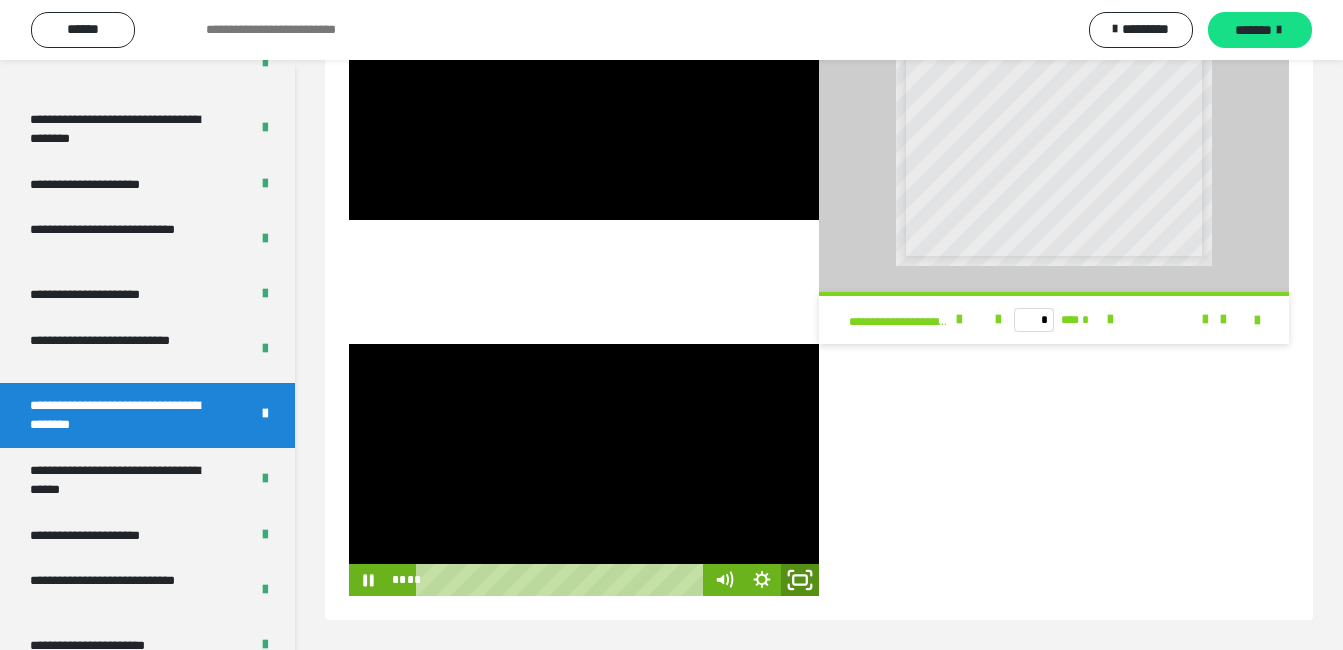 click 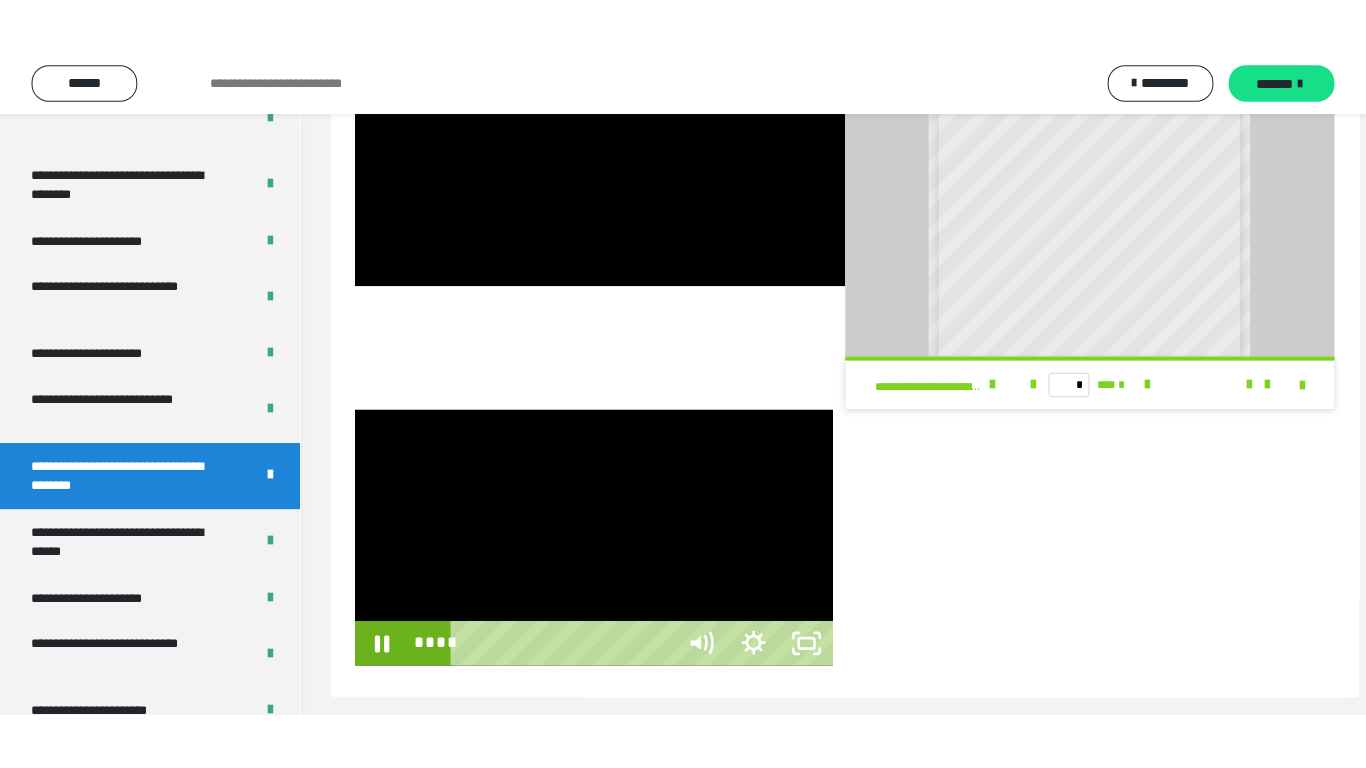 scroll, scrollTop: 445, scrollLeft: 0, axis: vertical 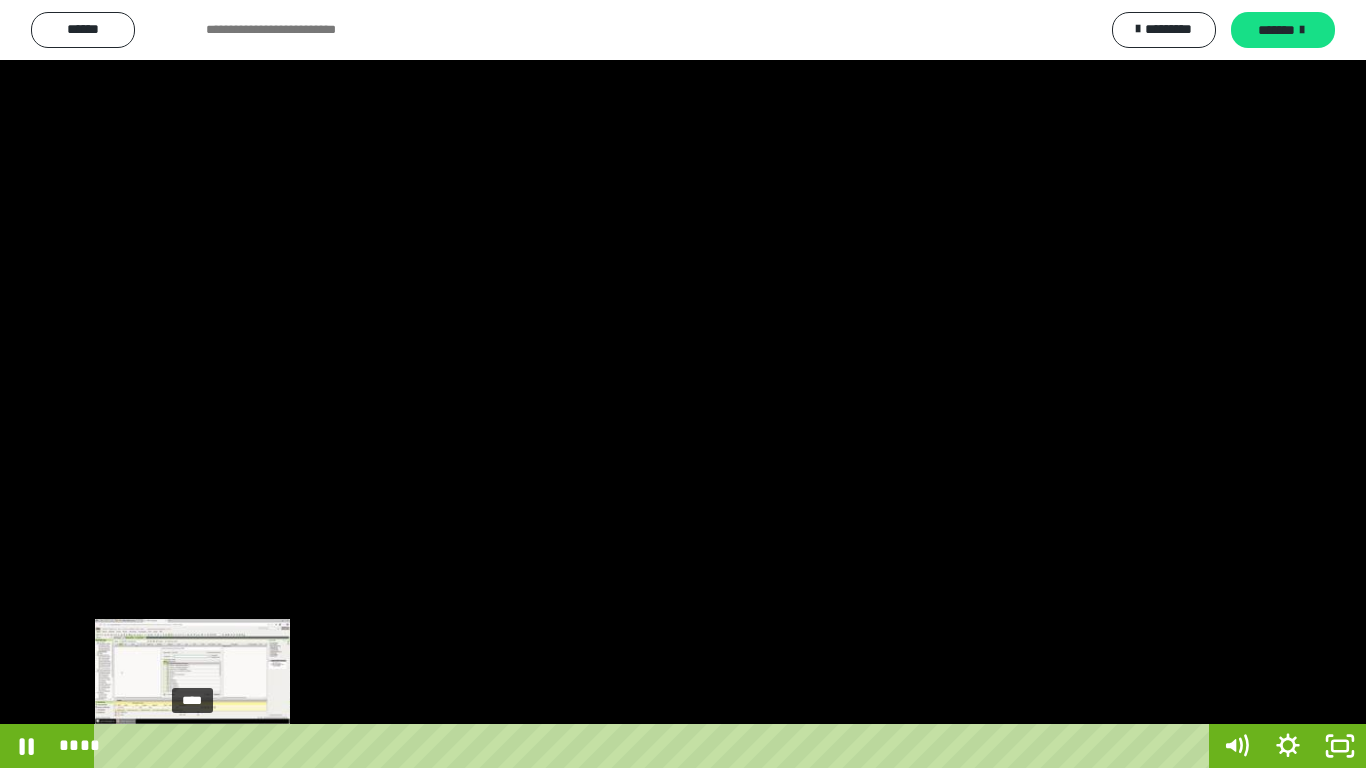 click on "****" at bounding box center (655, 746) 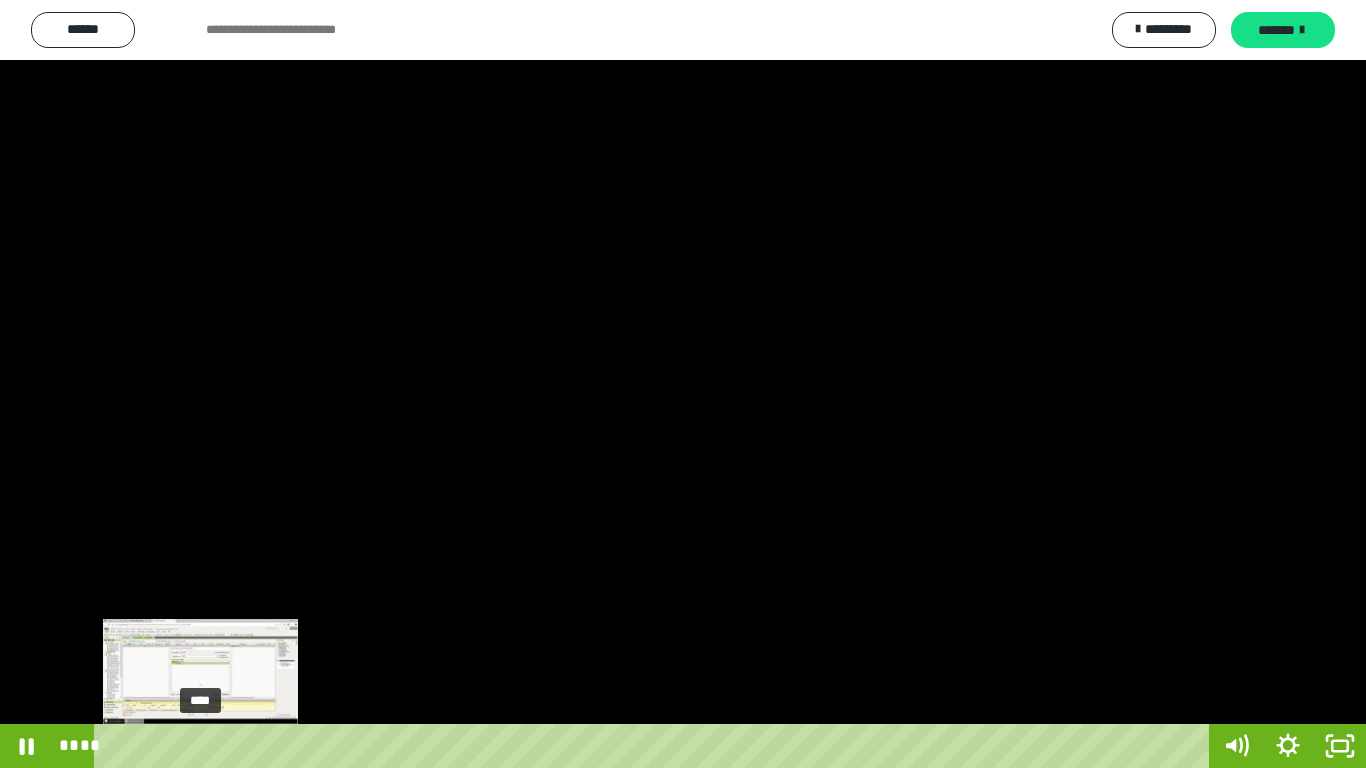 click at bounding box center (200, 746) 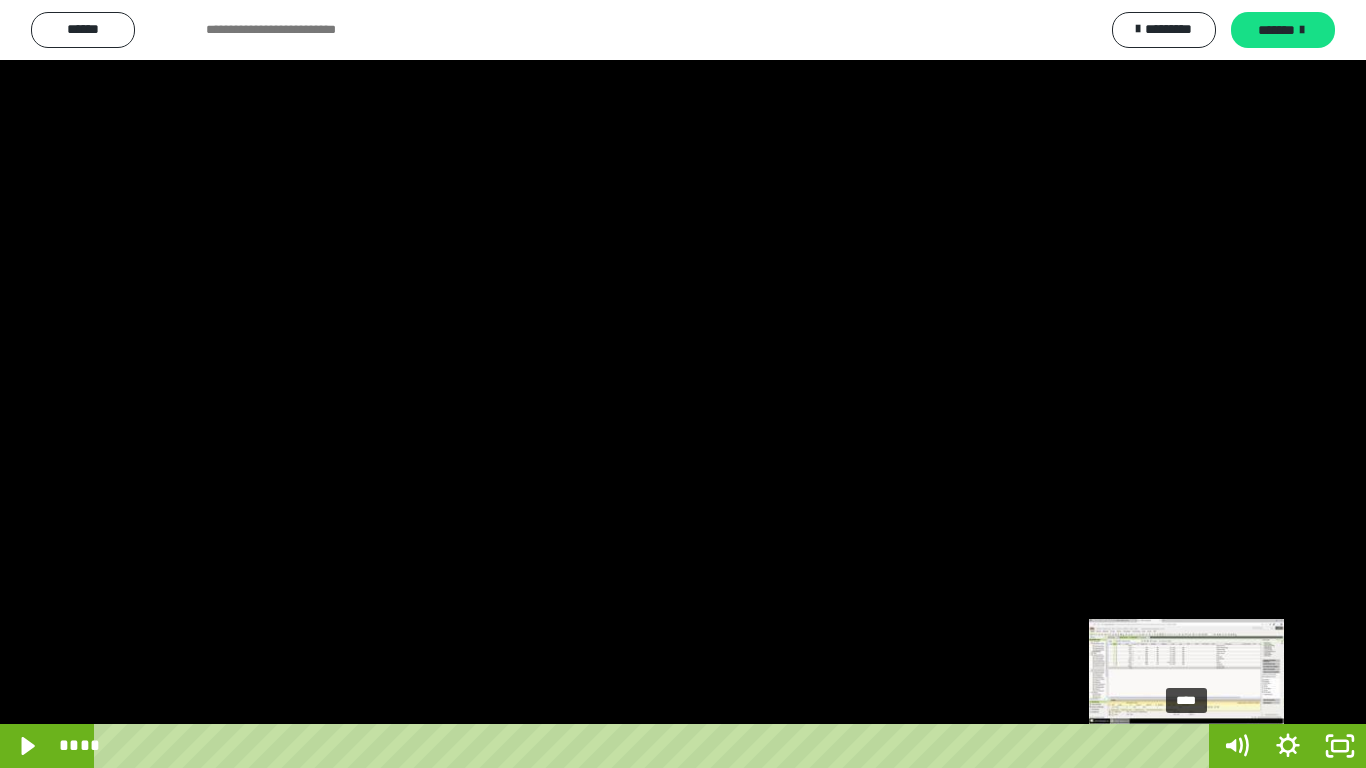 click on "****" at bounding box center (655, 746) 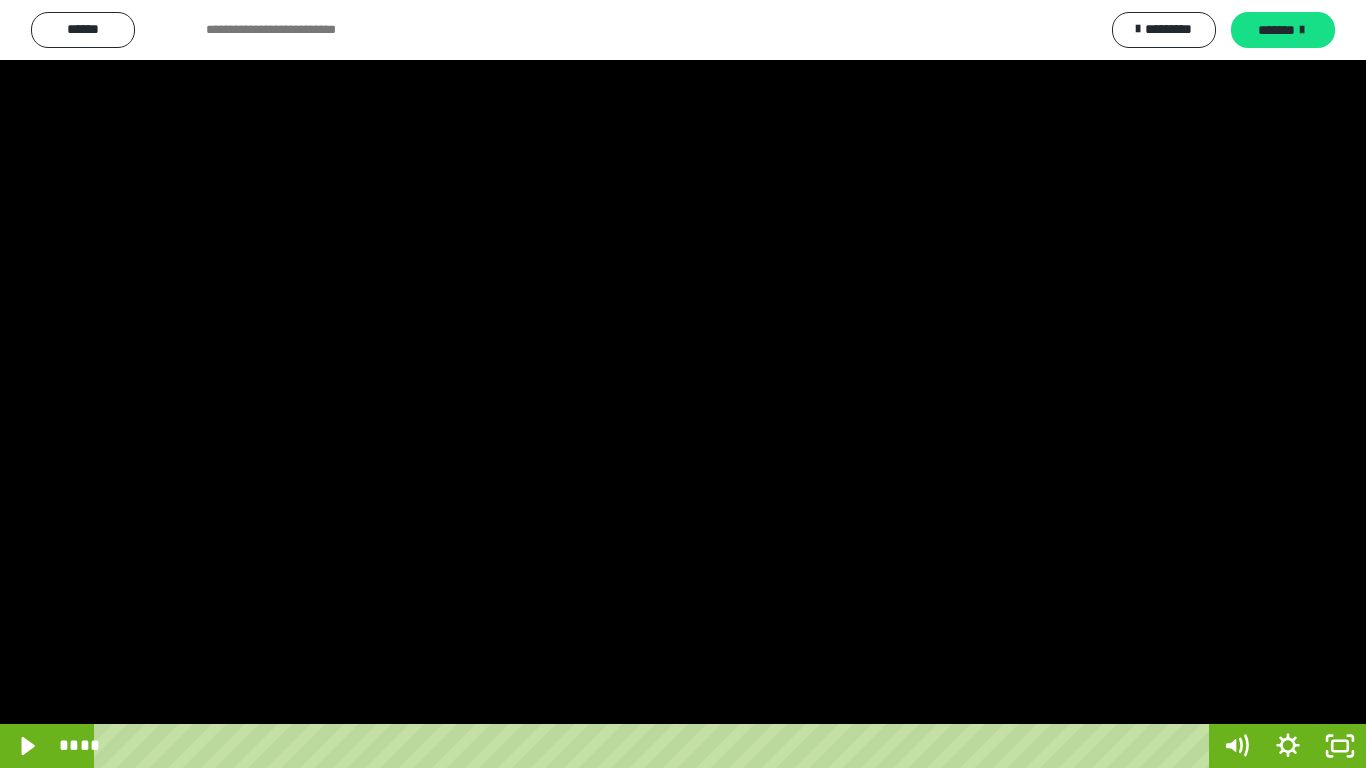 click at bounding box center [683, 384] 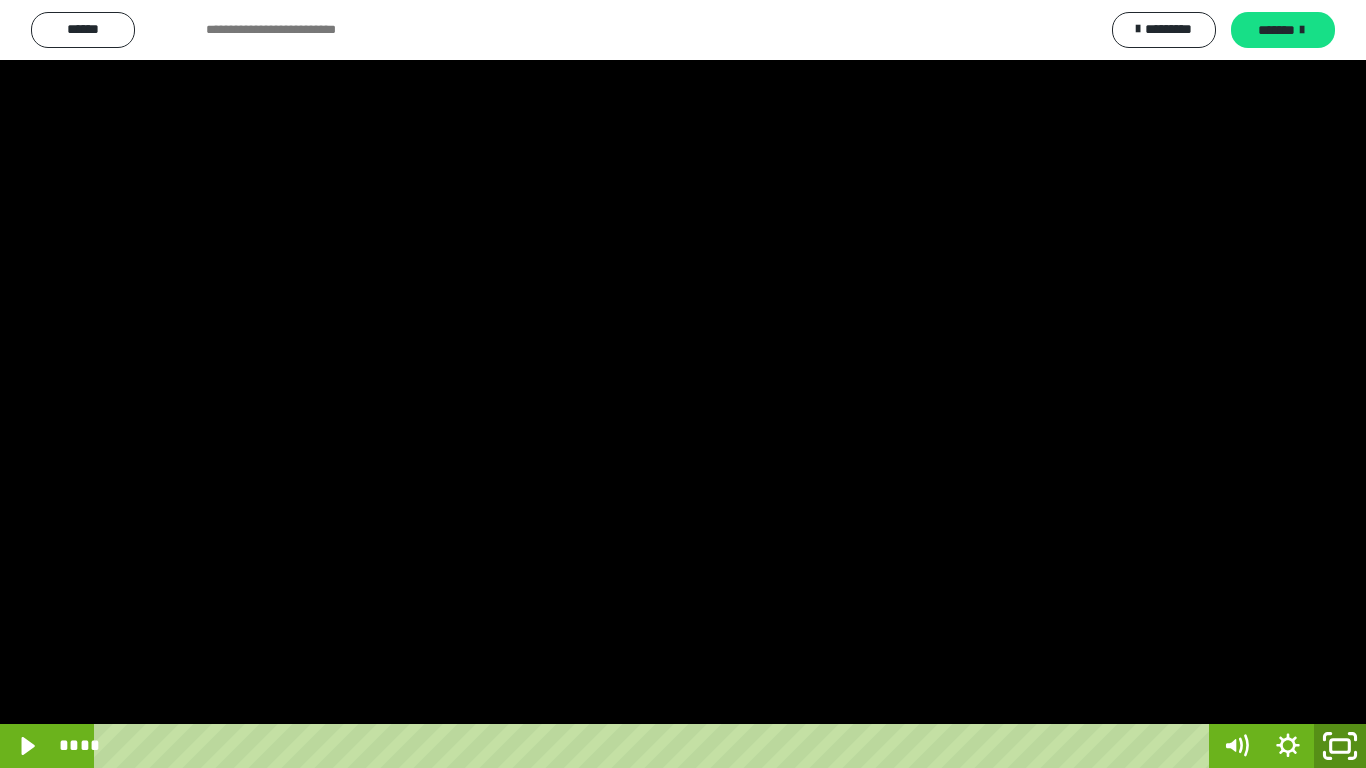 click 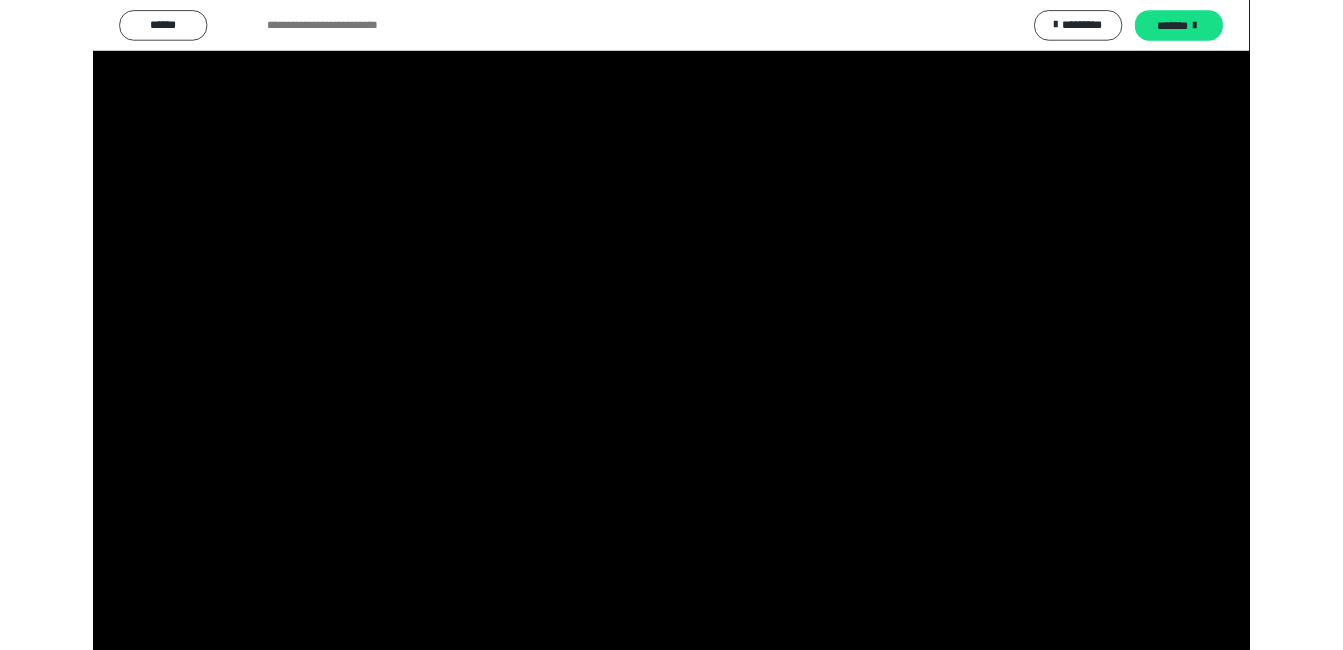 scroll, scrollTop: 436, scrollLeft: 0, axis: vertical 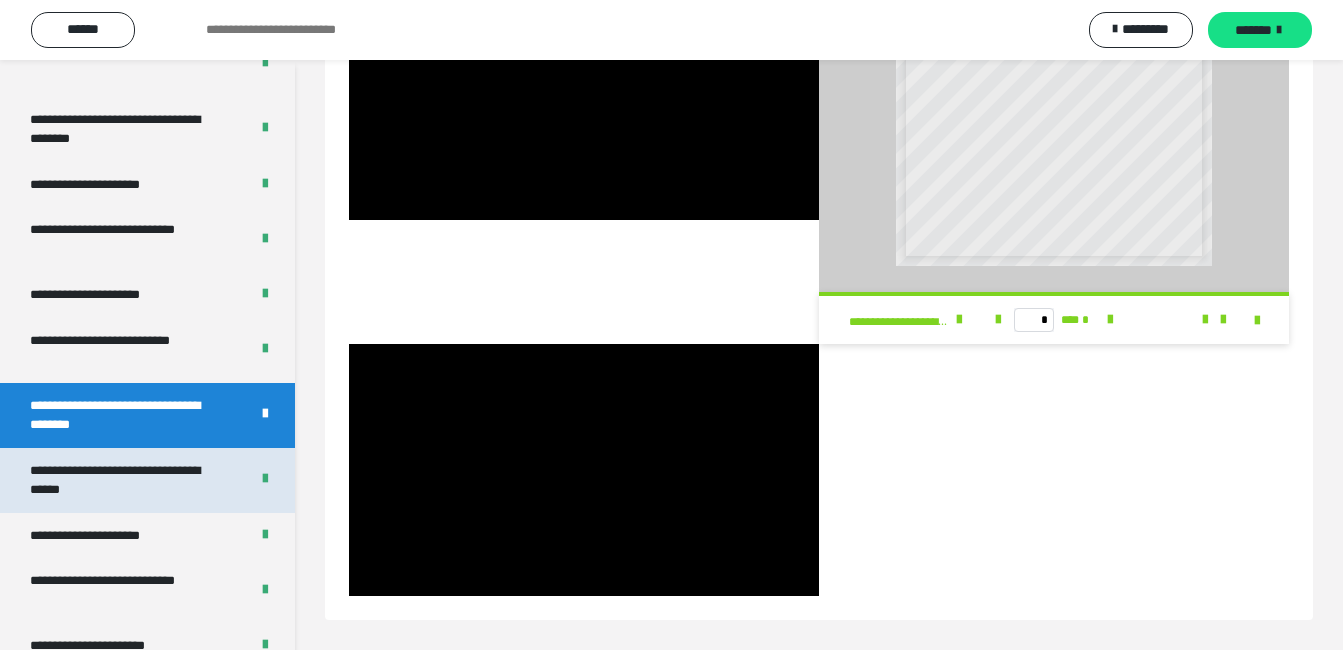 click on "**********" at bounding box center (124, 480) 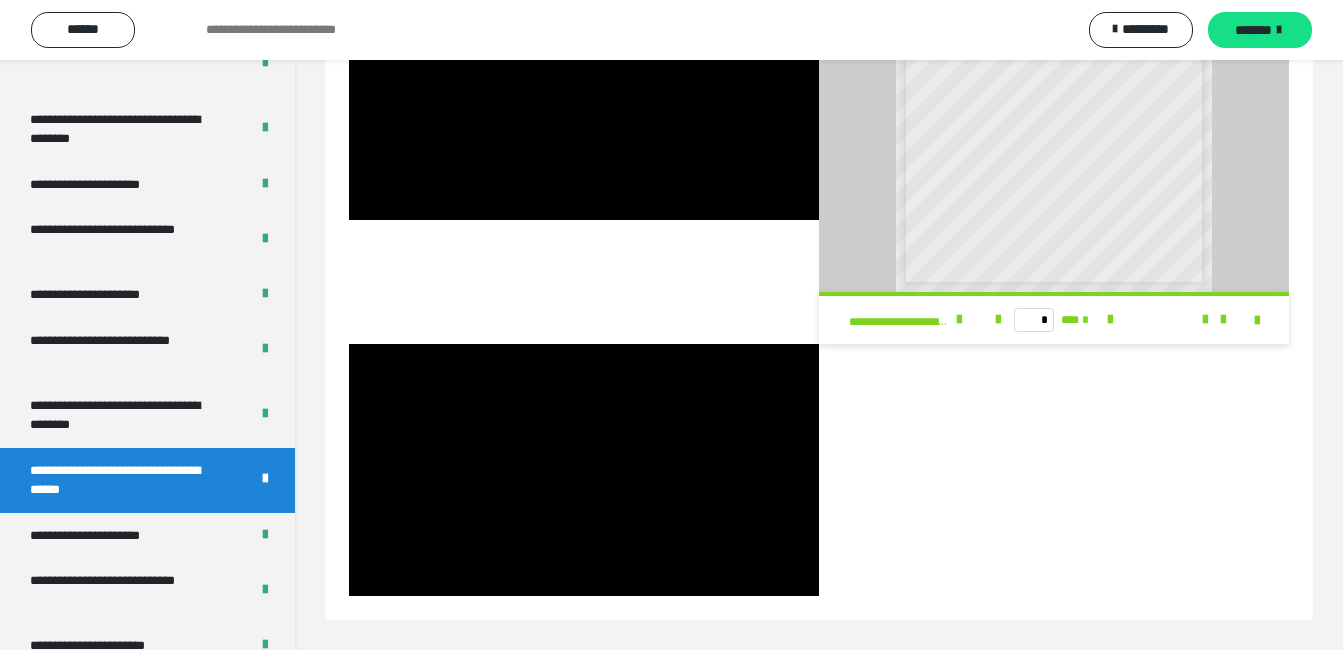 scroll, scrollTop: 60, scrollLeft: 0, axis: vertical 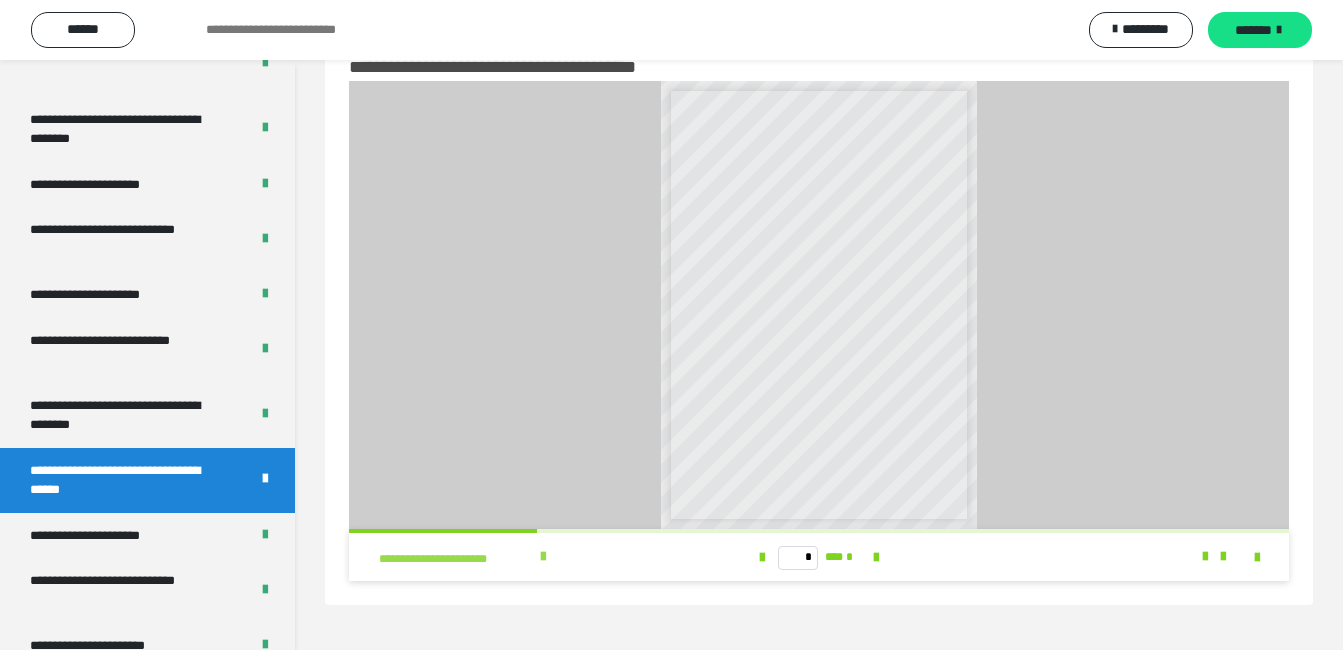 click at bounding box center [543, 557] 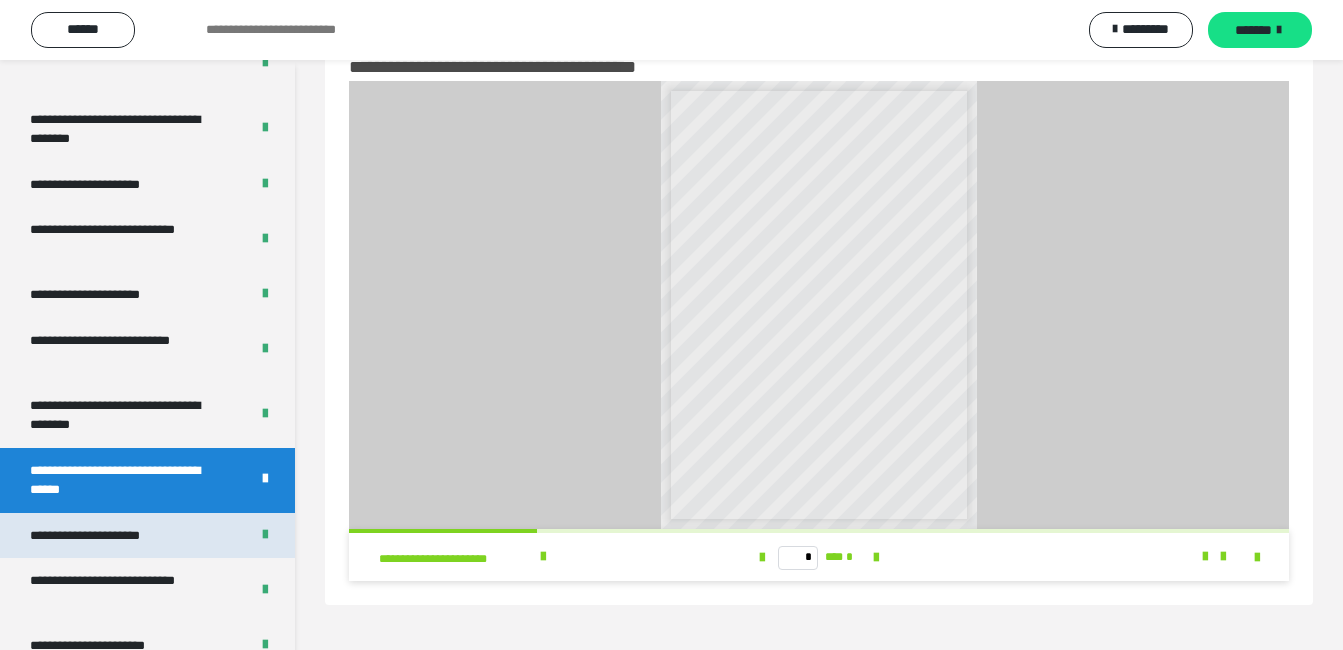click on "**********" at bounding box center (109, 536) 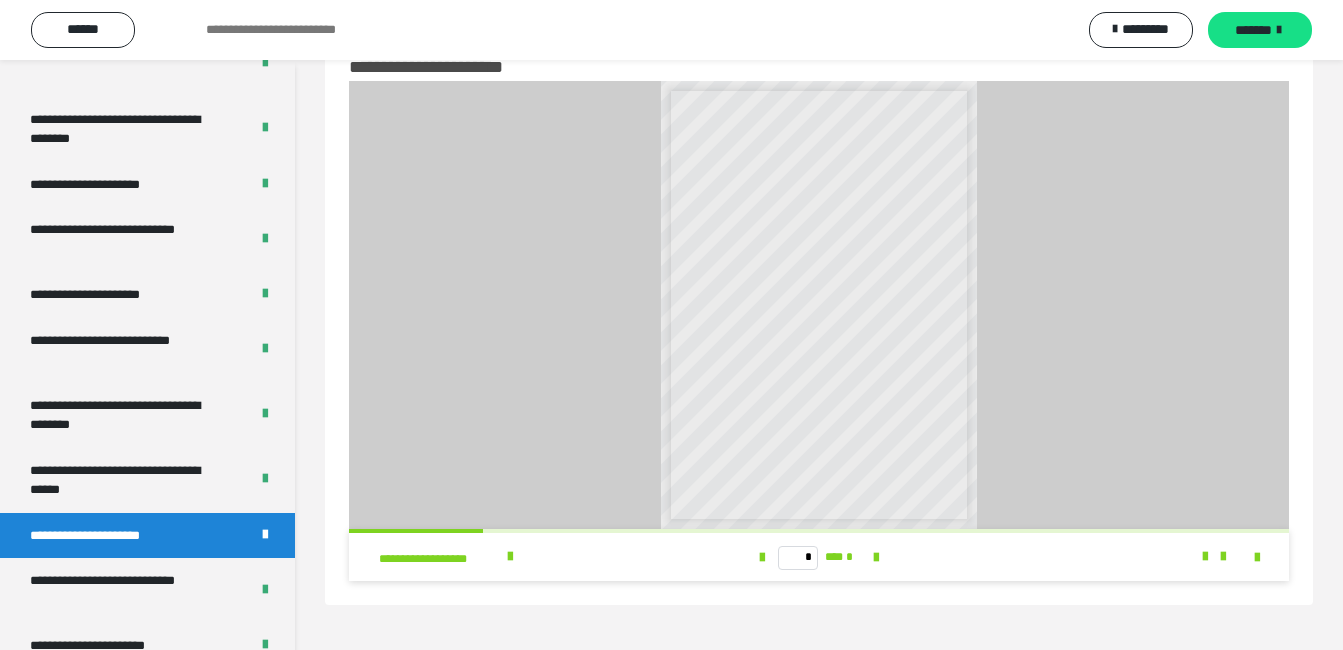 click on "**********" at bounding box center [819, 305] 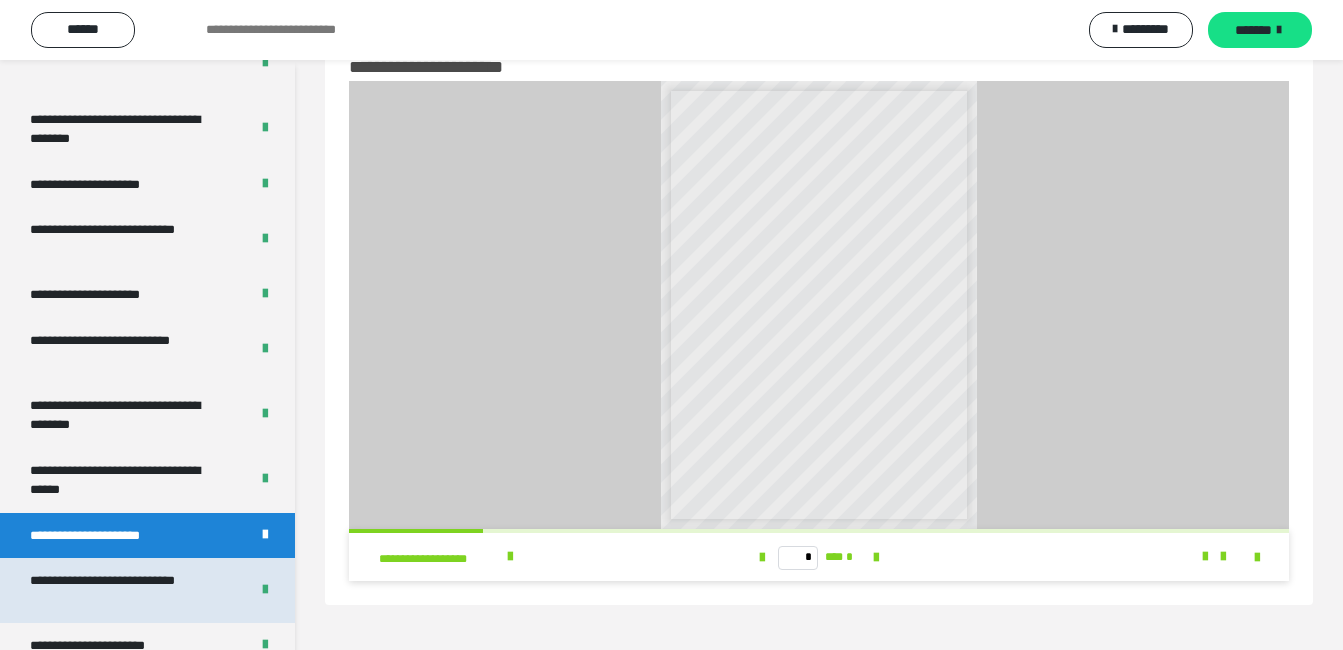 click on "**********" at bounding box center [124, 590] 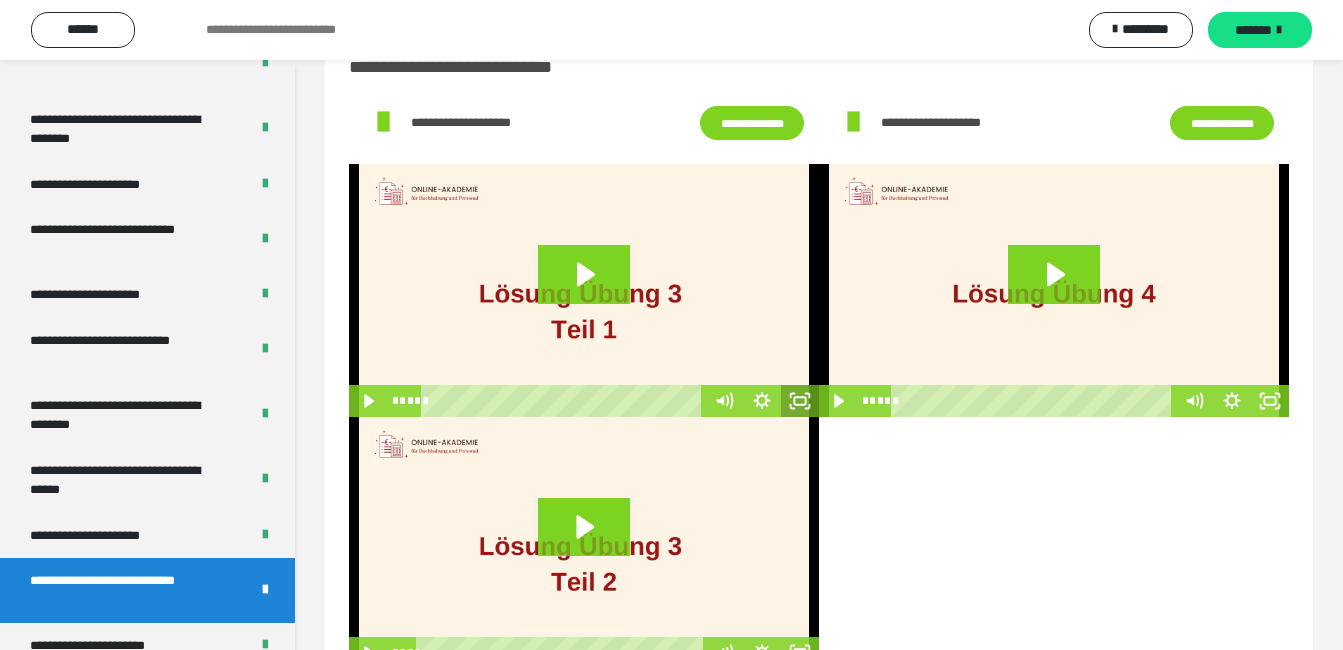 click 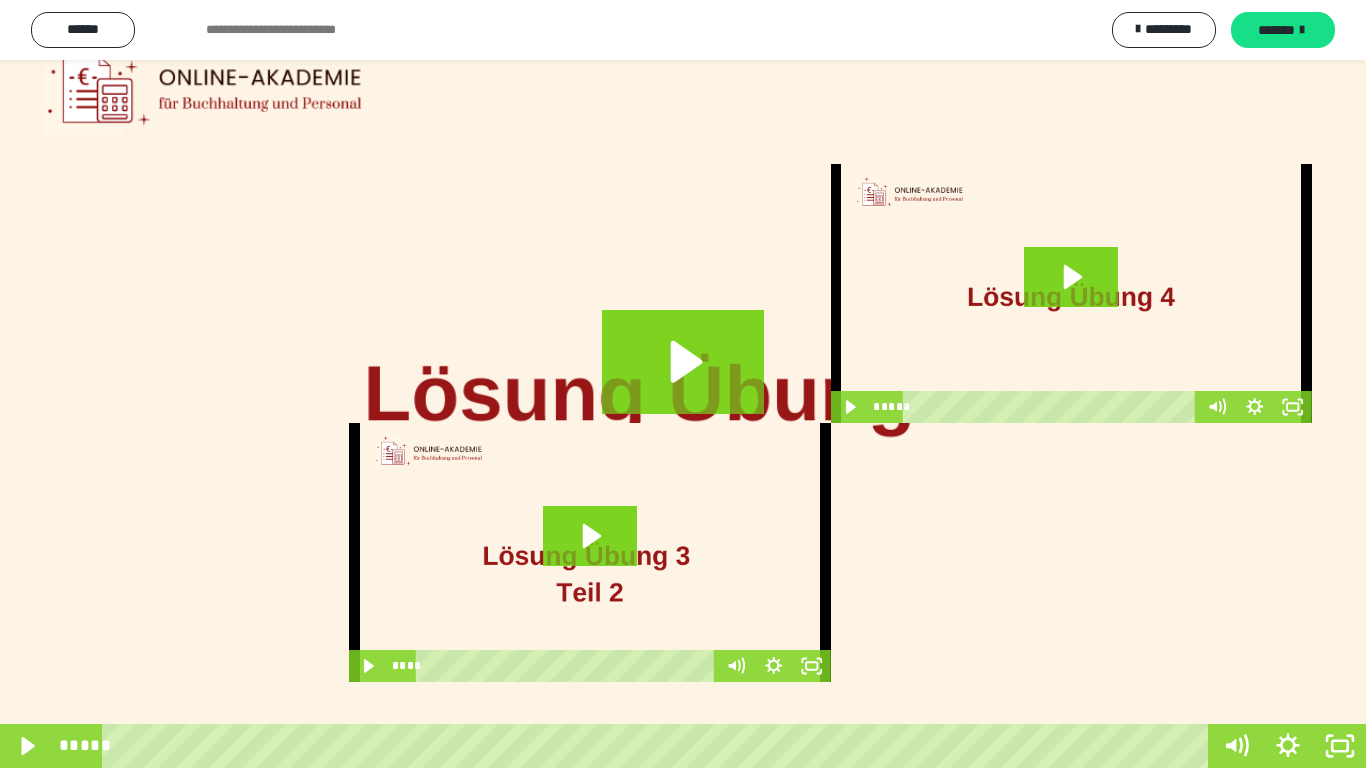 click at bounding box center [683, 384] 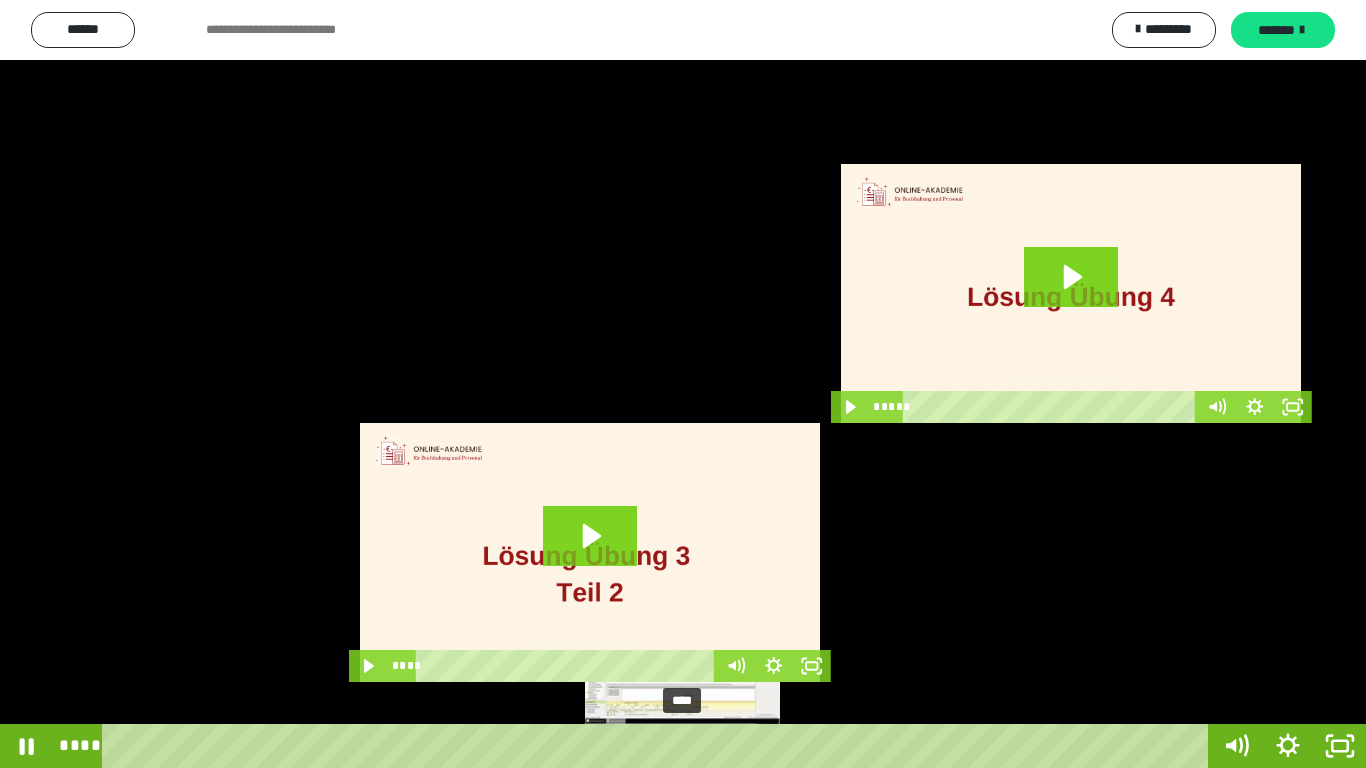 type 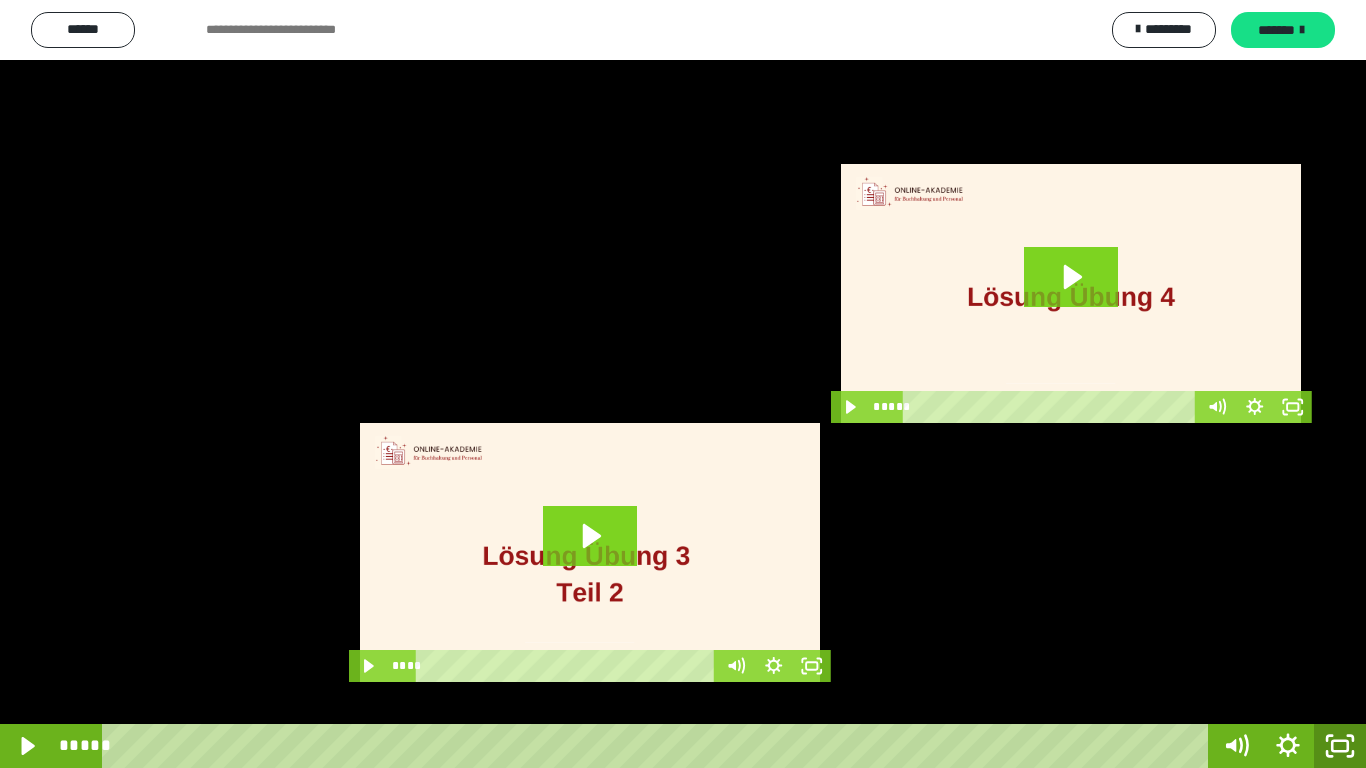 click 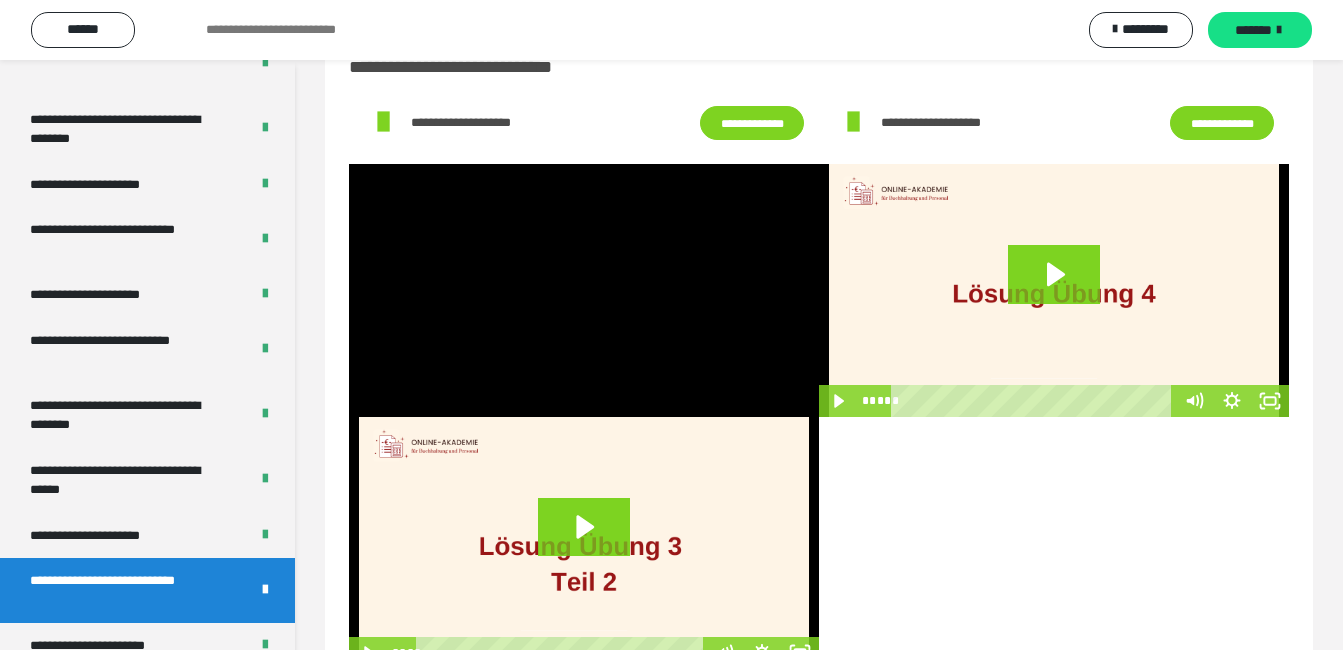 click at bounding box center [1054, 290] 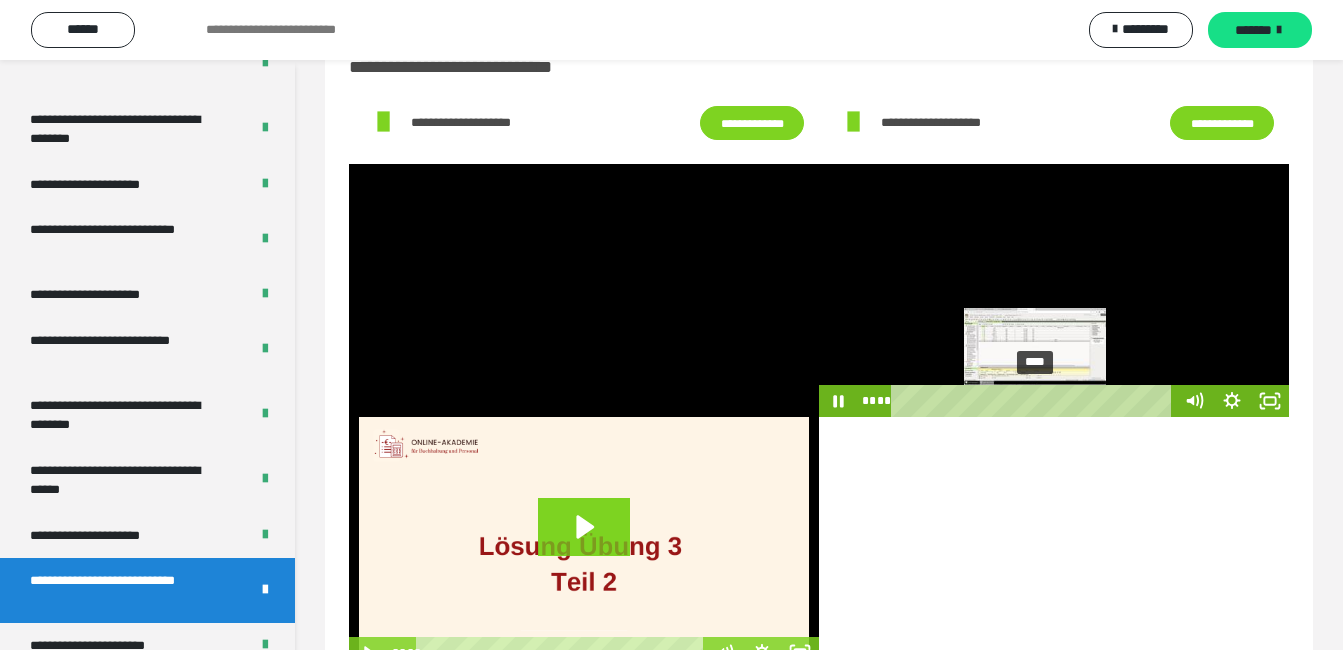 type 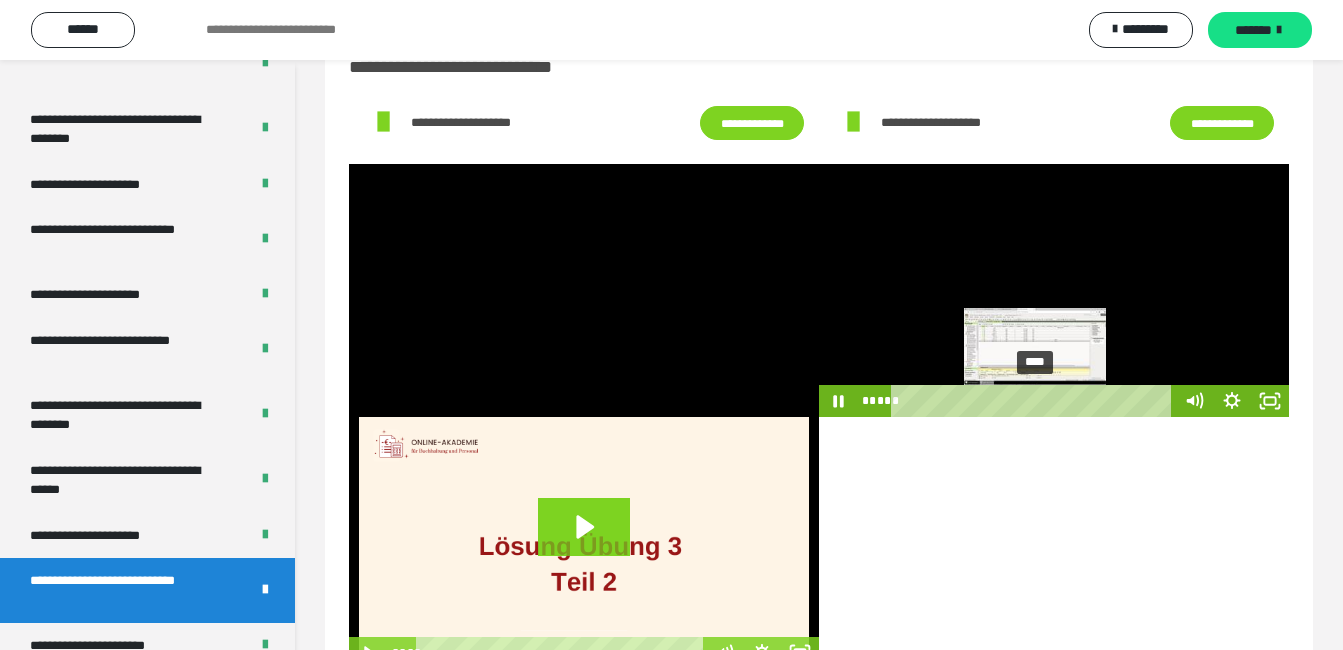 click on "****" at bounding box center (1036, 401) 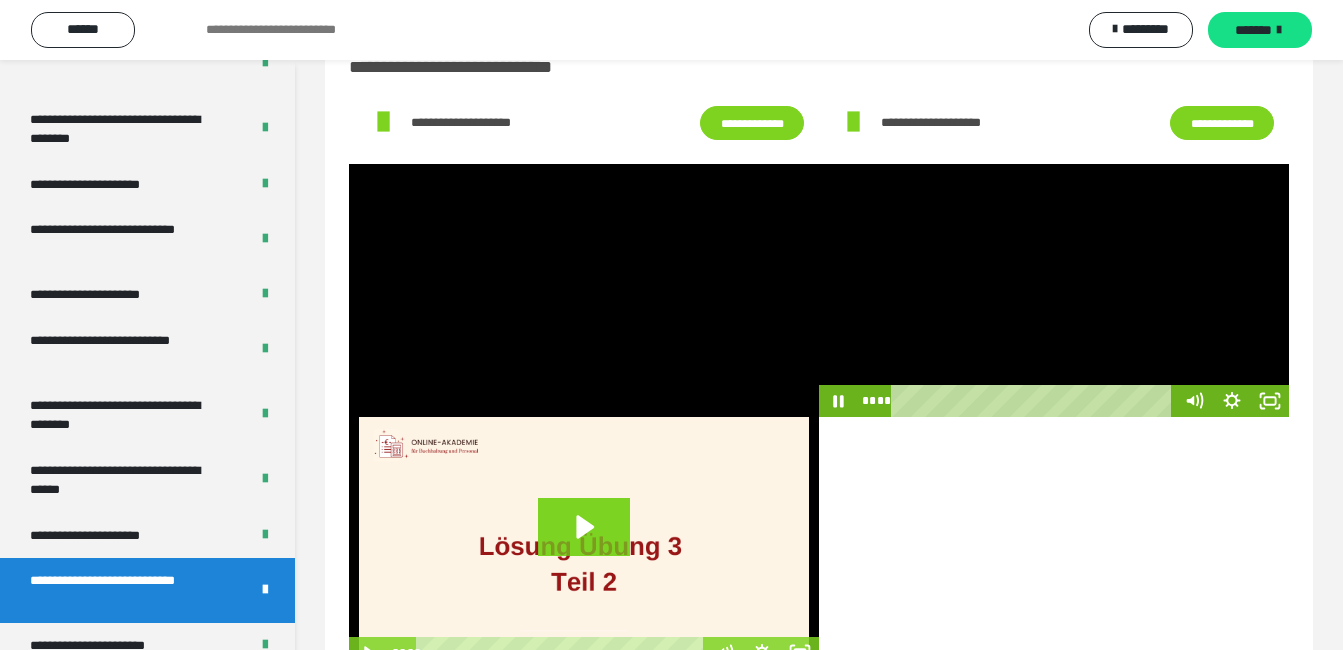 click at bounding box center [1054, 290] 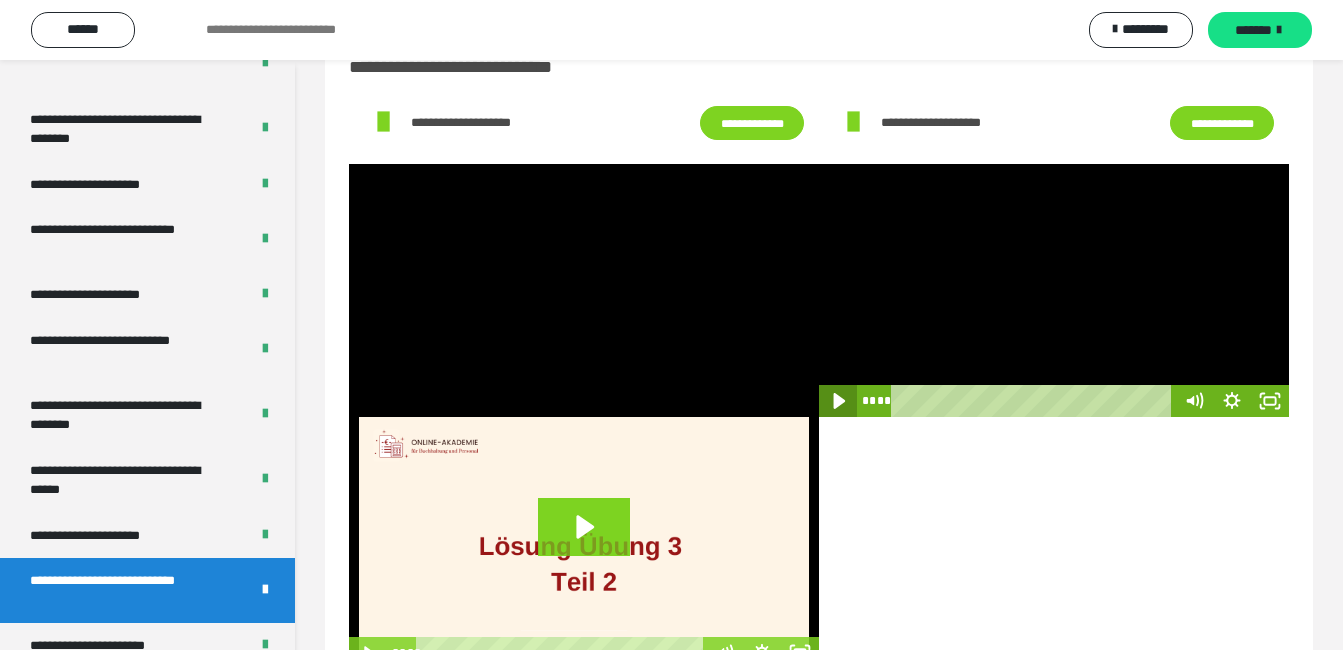 click 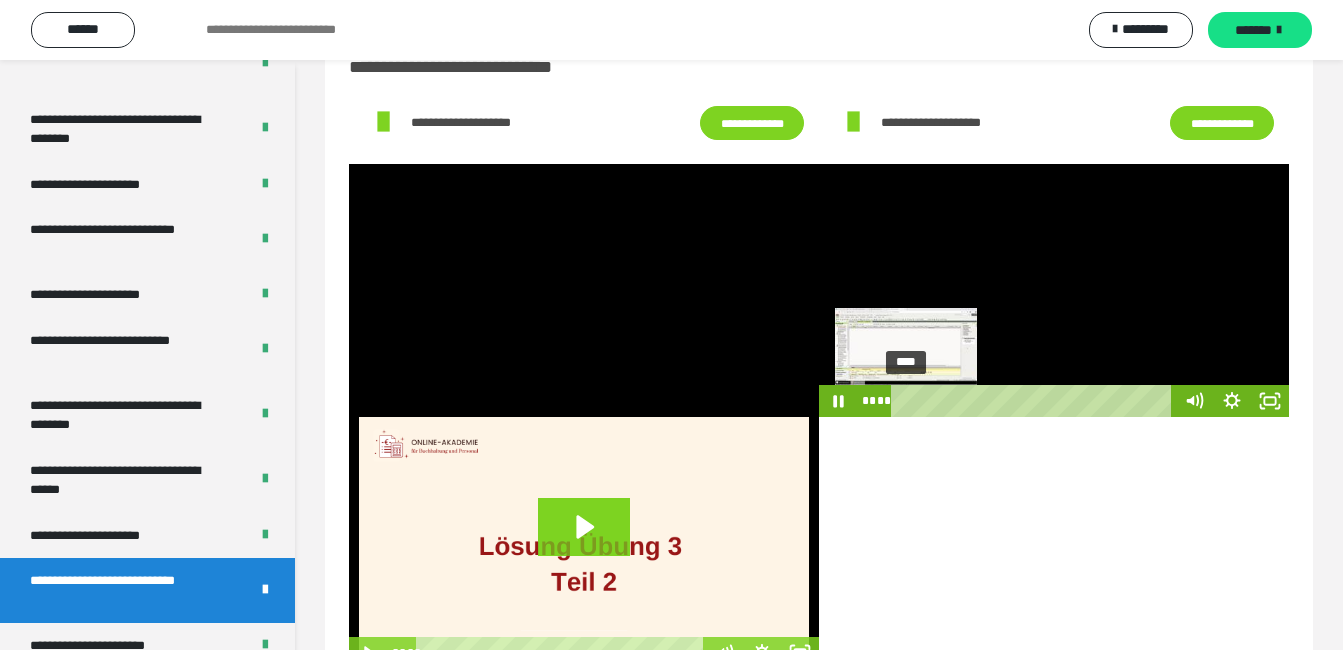 click on "****" at bounding box center (1036, 401) 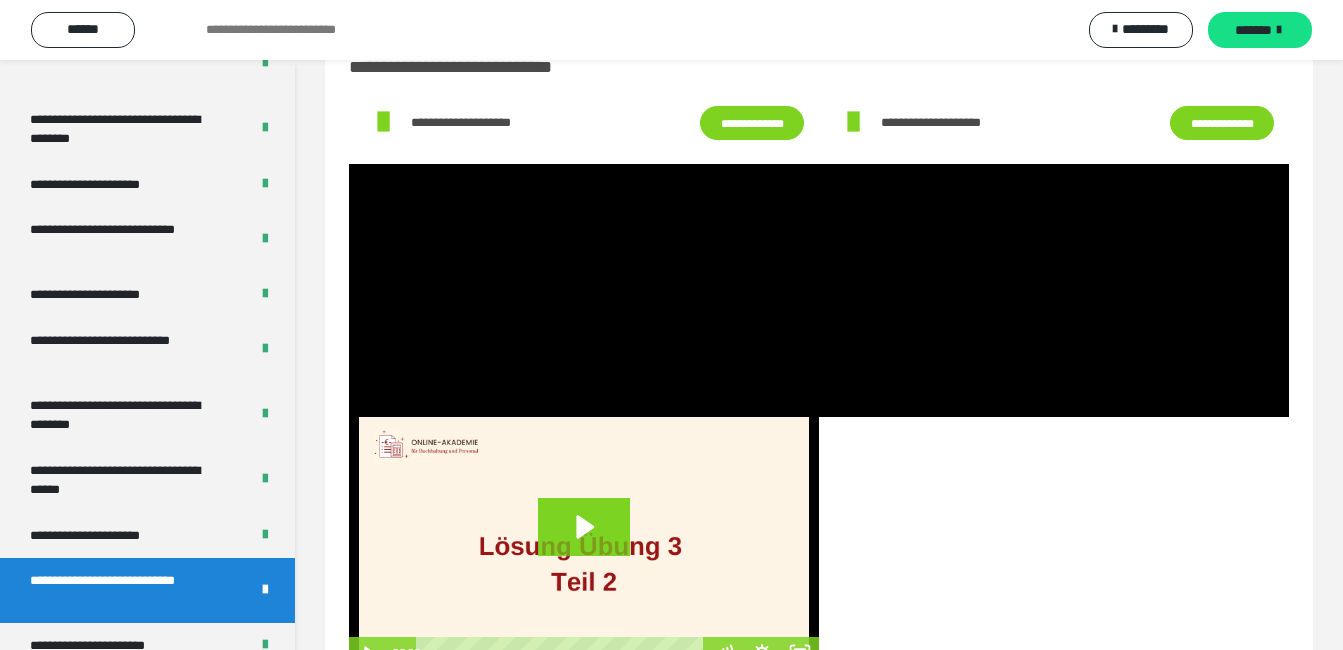 scroll, scrollTop: 133, scrollLeft: 0, axis: vertical 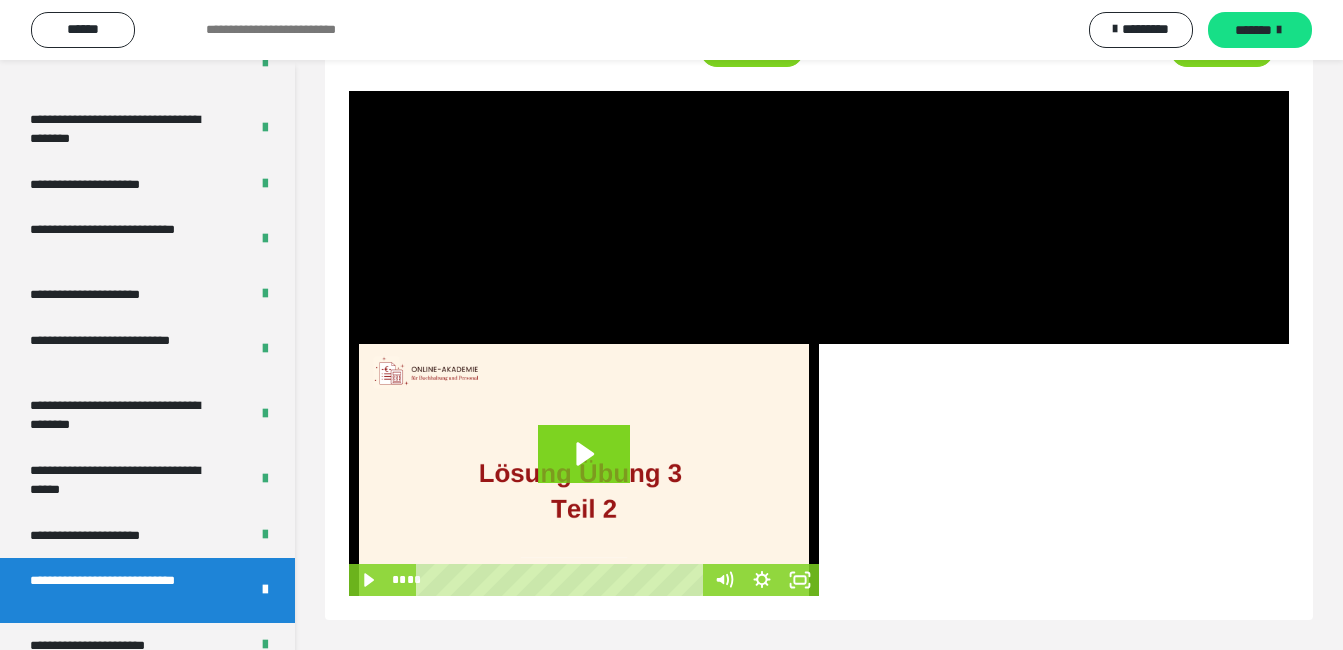 click at bounding box center [584, 470] 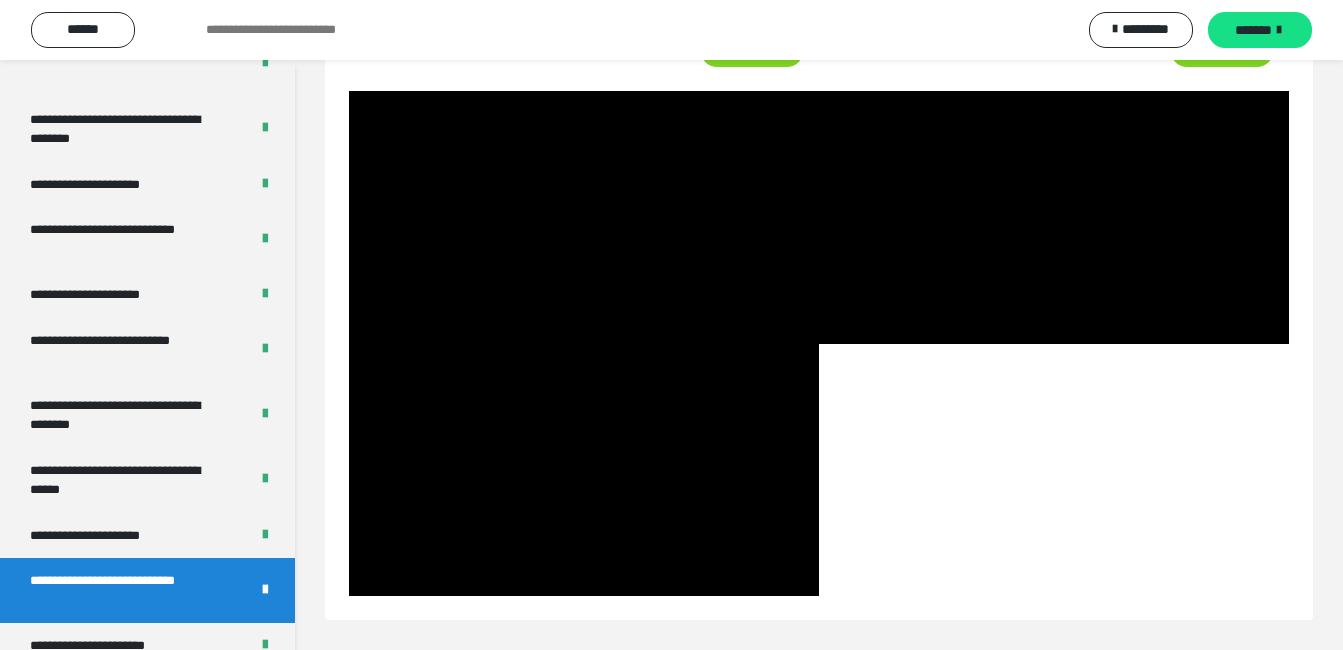 type 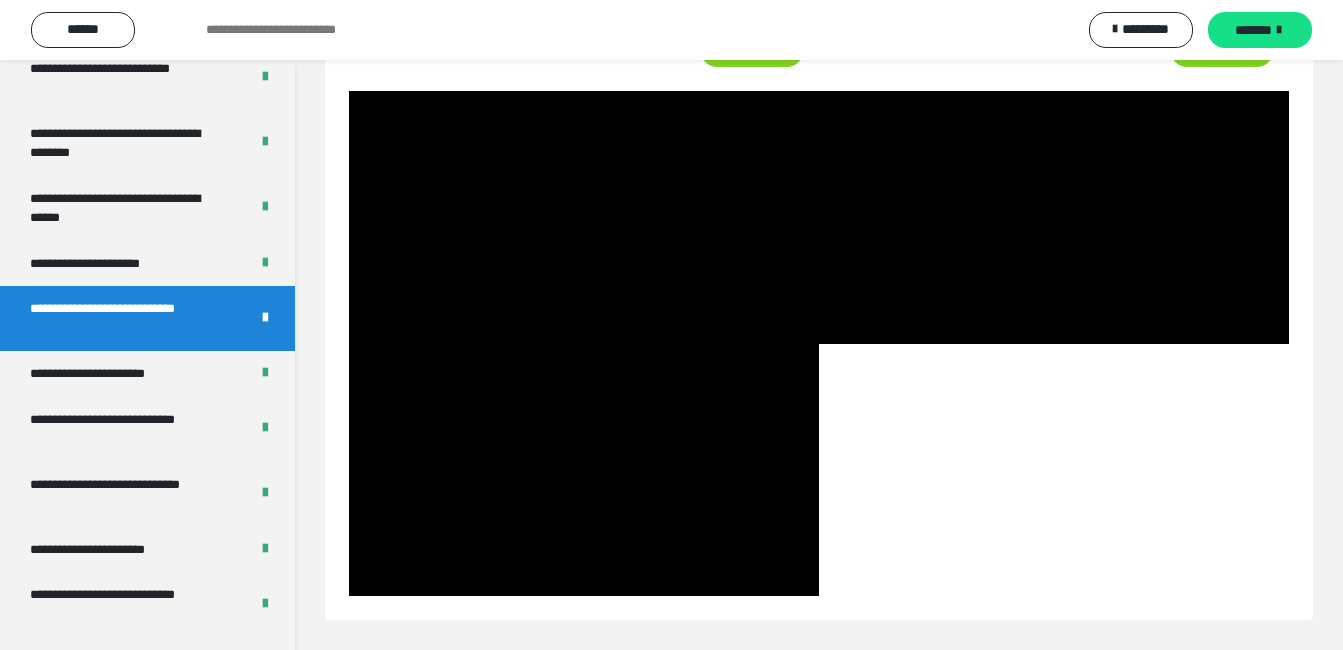 scroll, scrollTop: 3638, scrollLeft: 0, axis: vertical 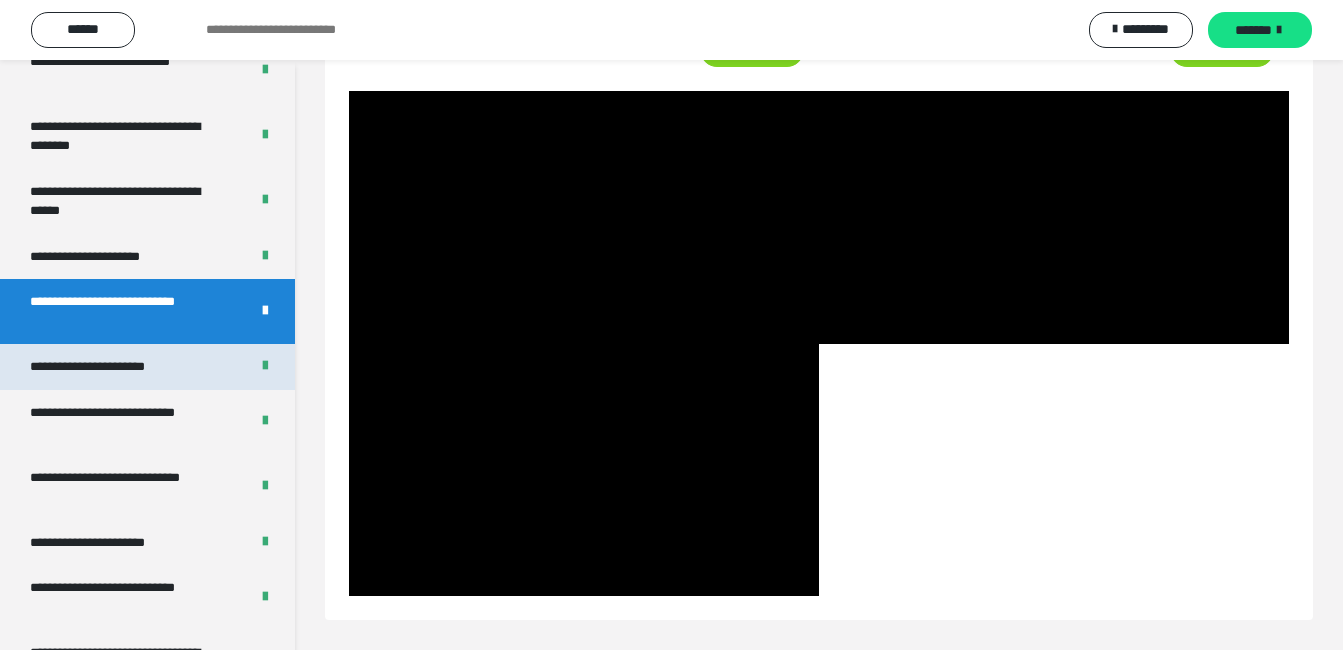 click on "**********" at bounding box center (111, 367) 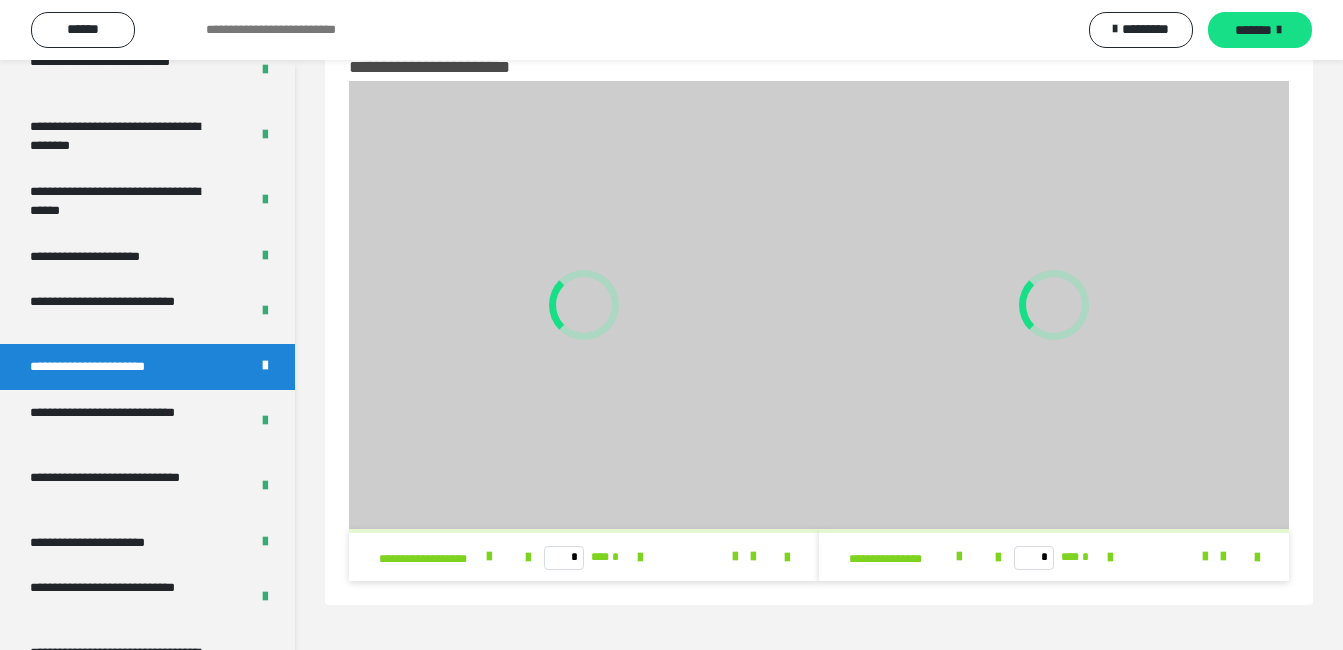 scroll, scrollTop: 60, scrollLeft: 0, axis: vertical 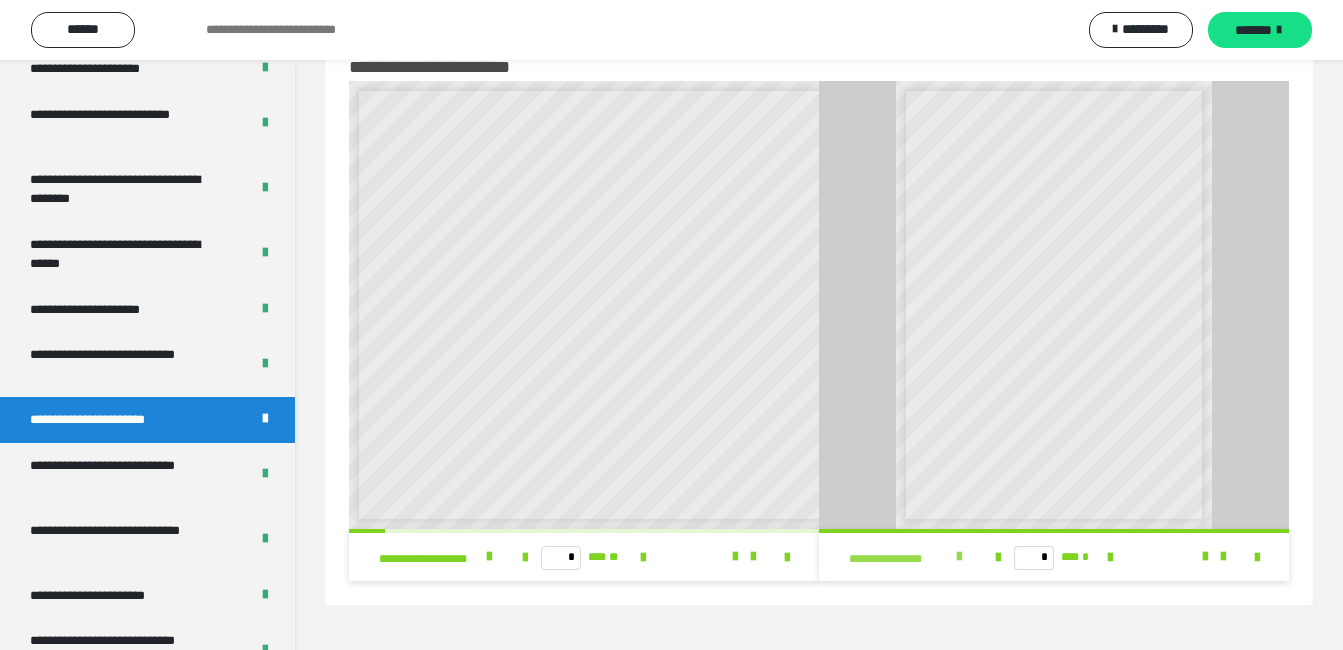 click at bounding box center (959, 557) 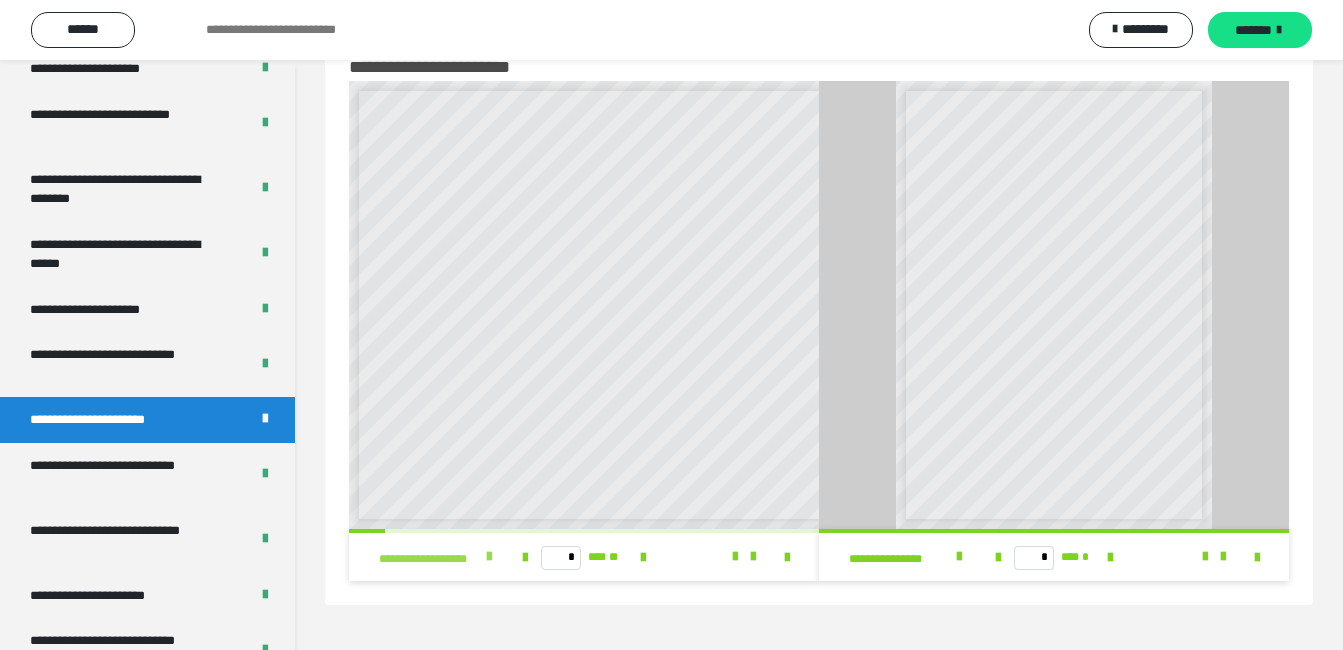 click at bounding box center [489, 557] 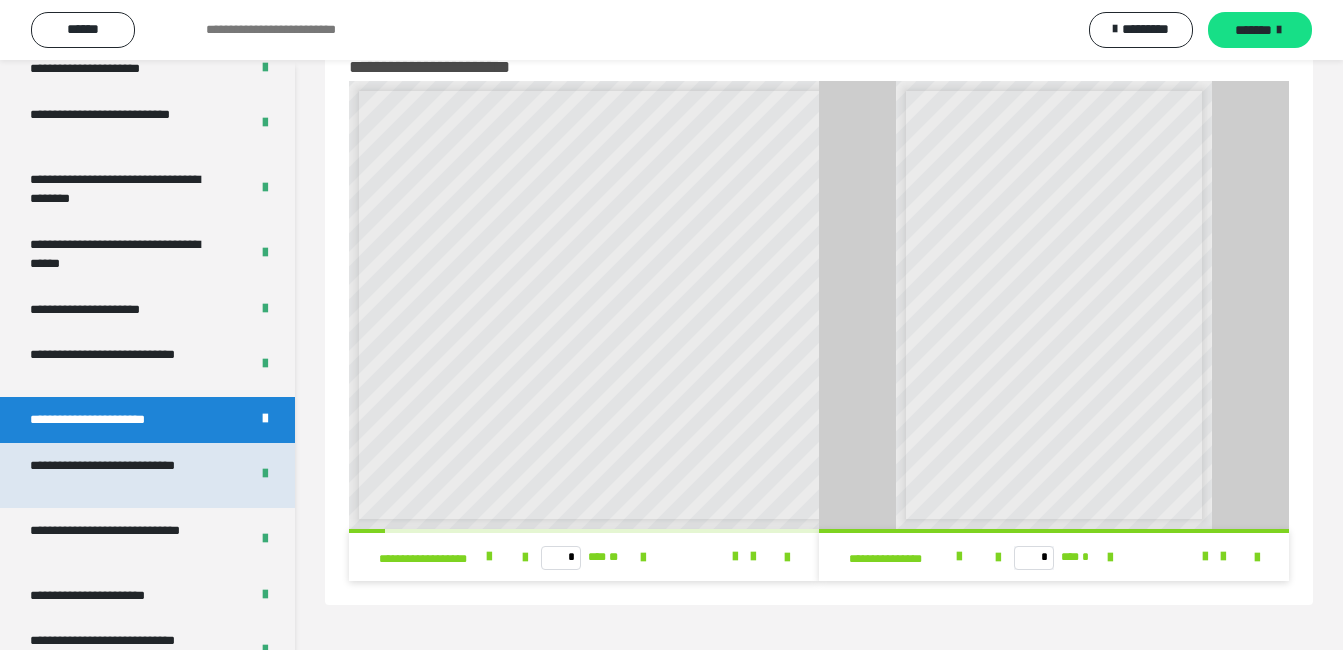 click on "**********" at bounding box center [124, 475] 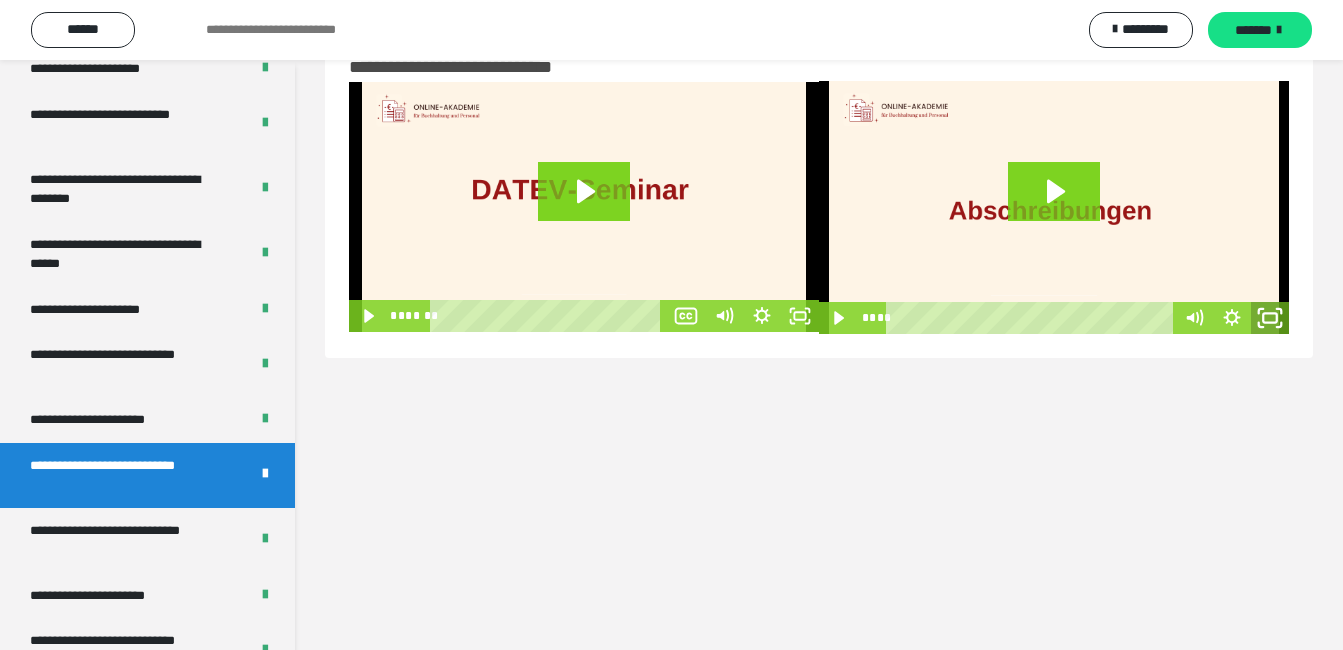 click 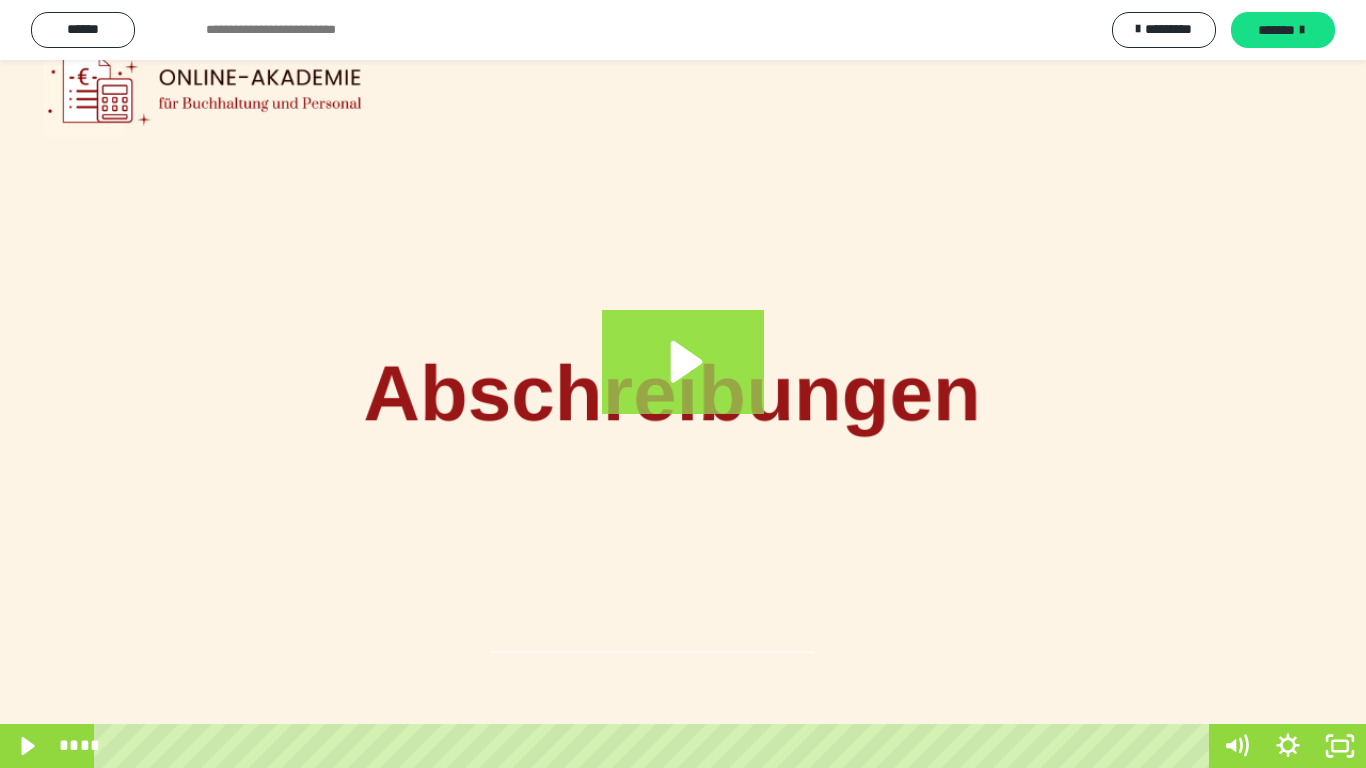 click 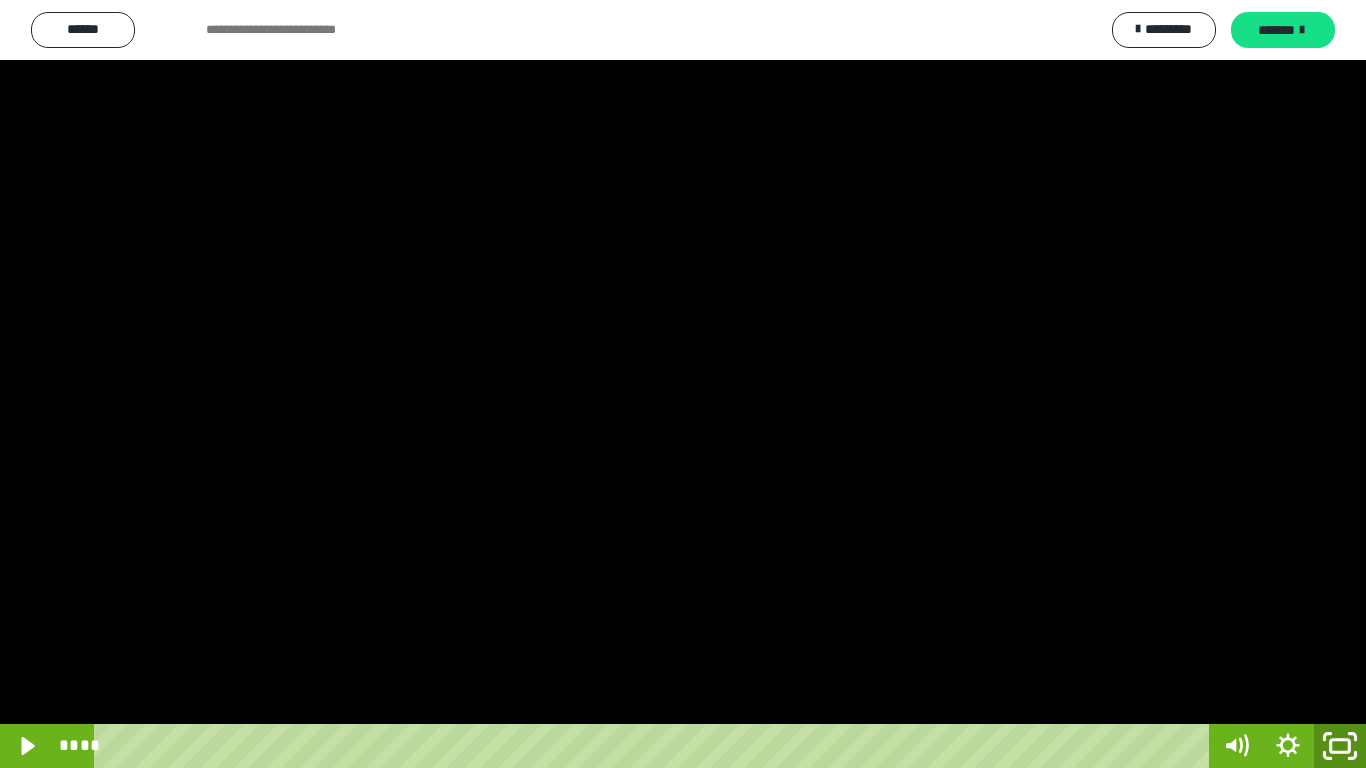 click 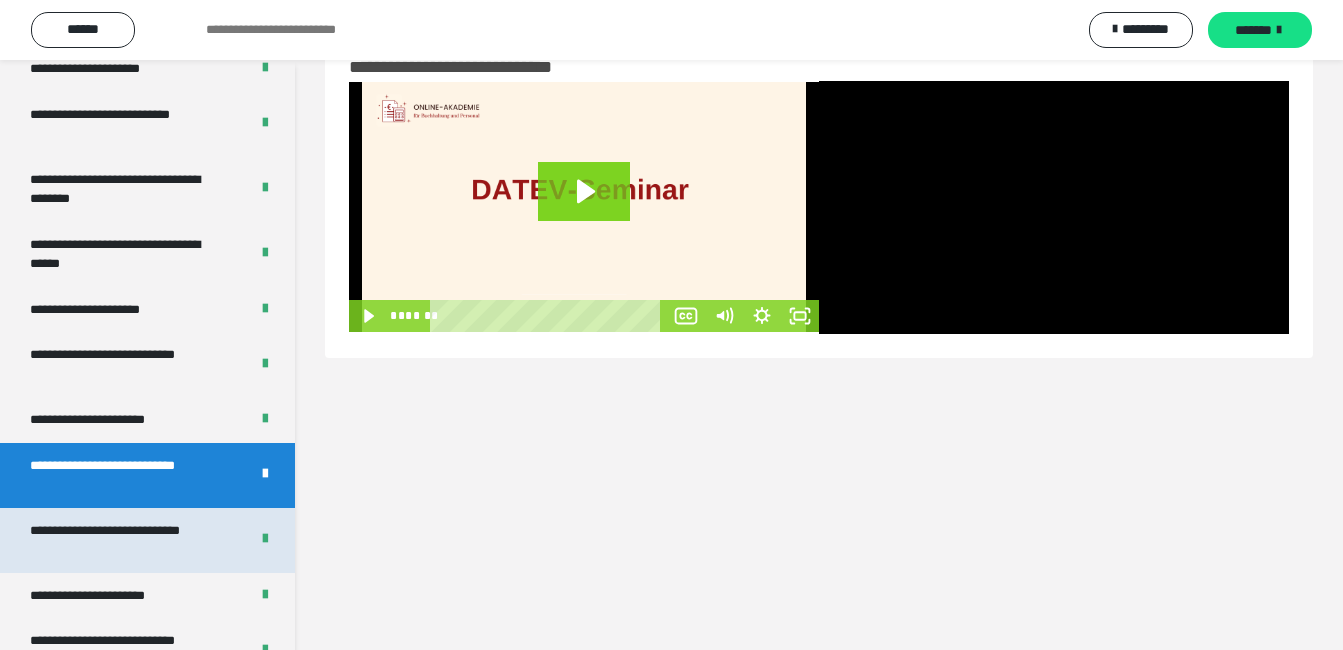 click on "**********" at bounding box center (124, 540) 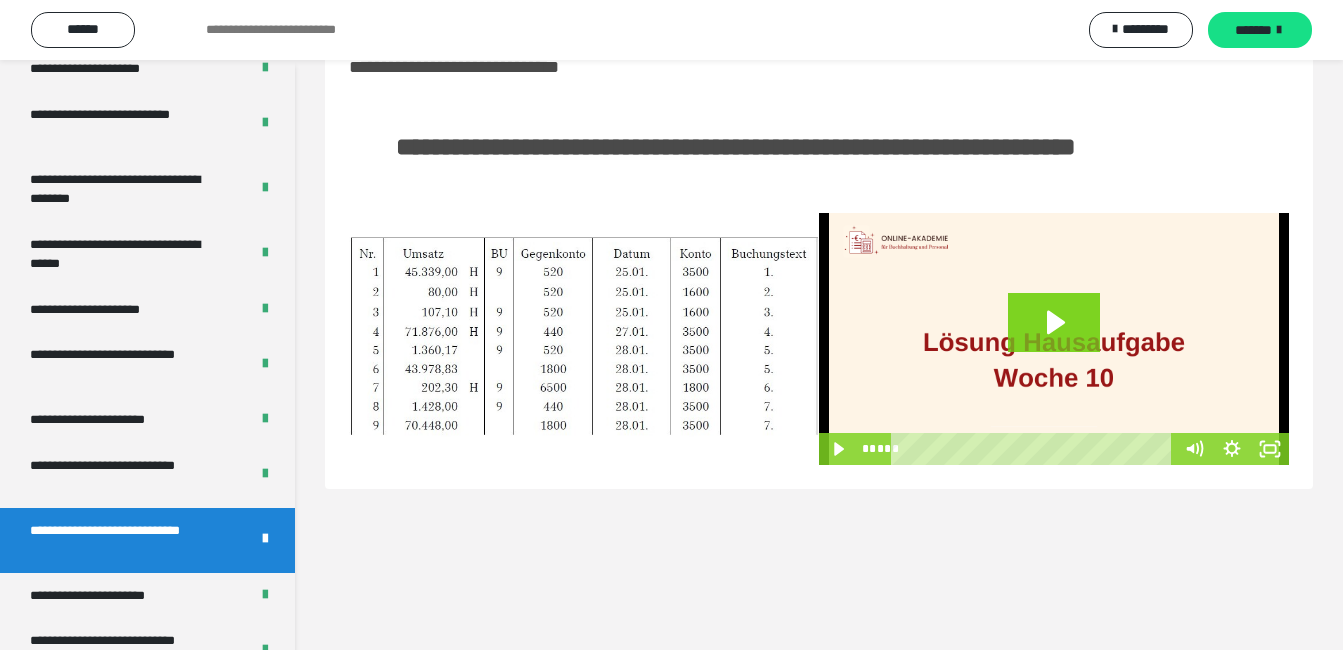 click on "**********" at bounding box center (124, 540) 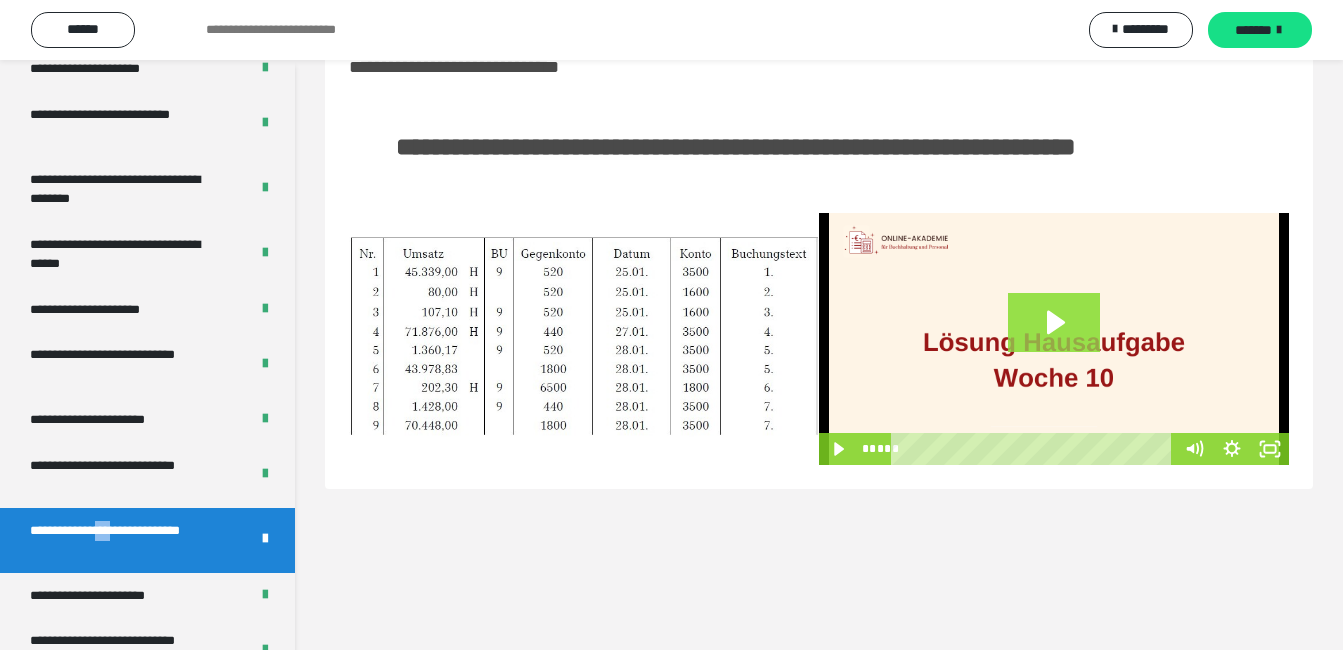 click 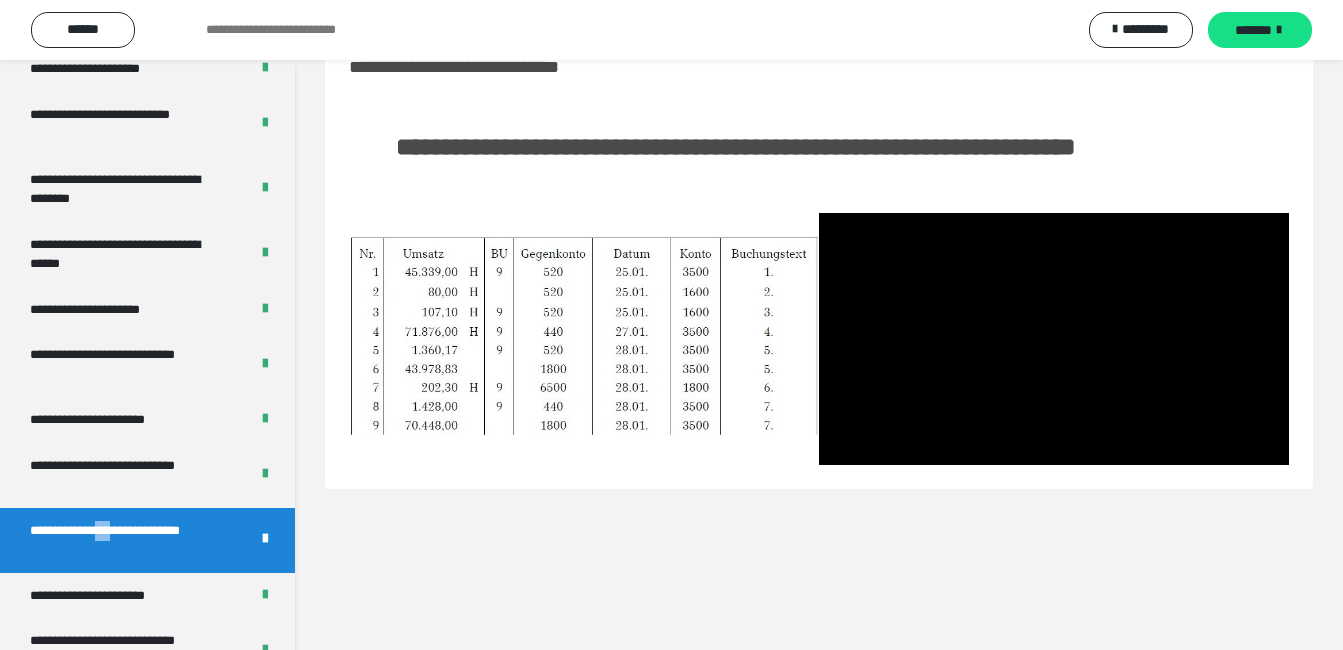 type 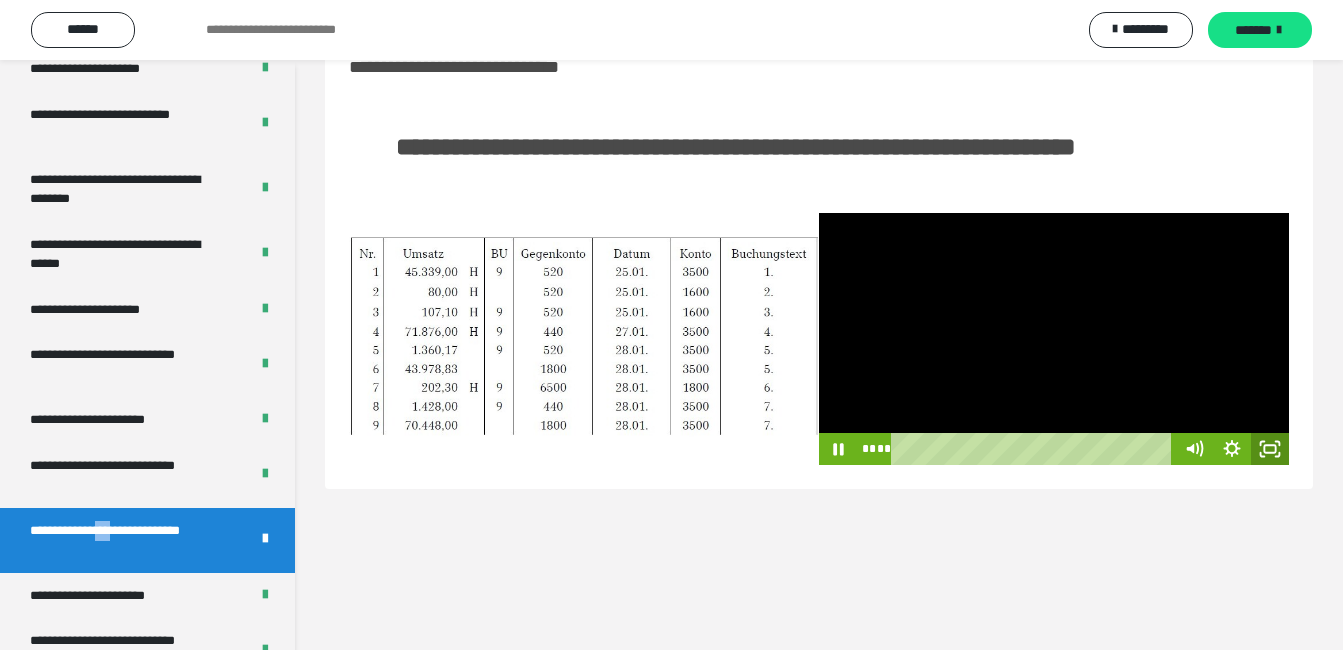 click 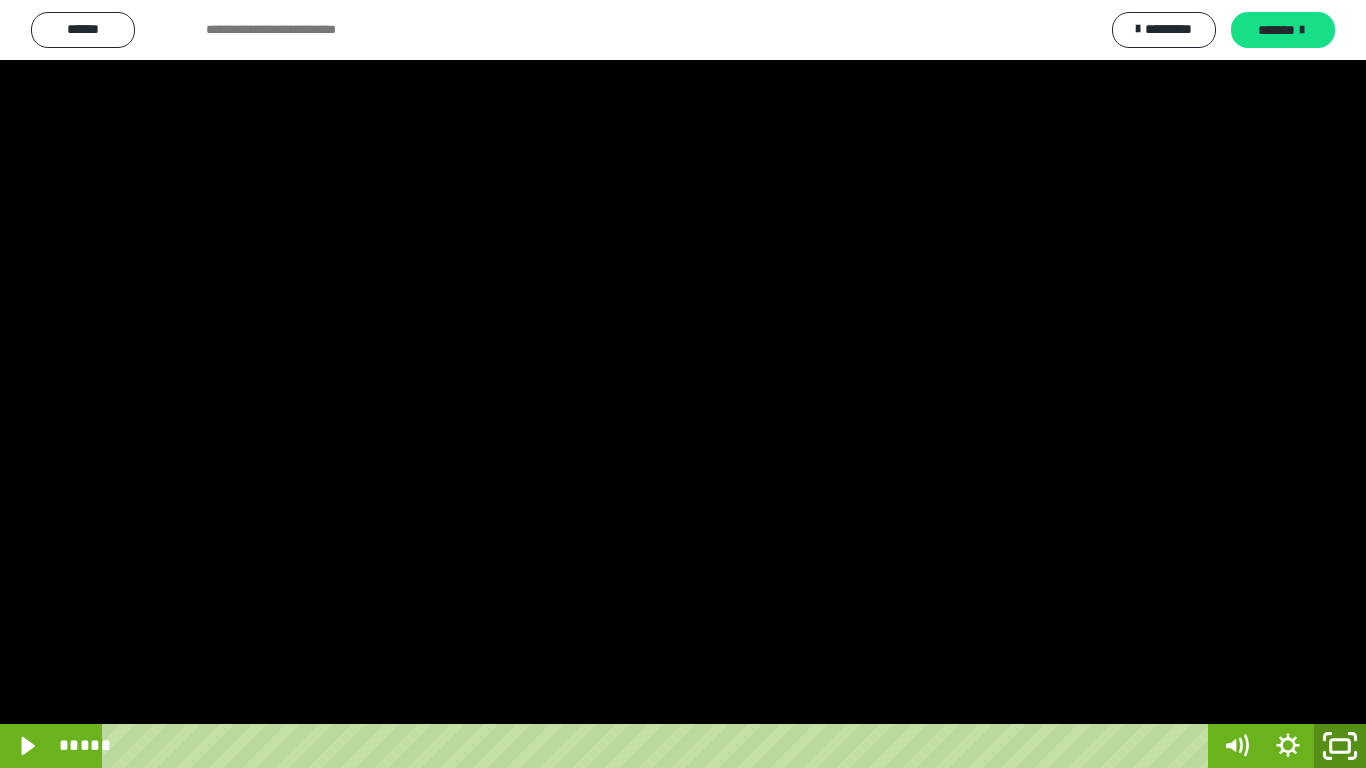 click 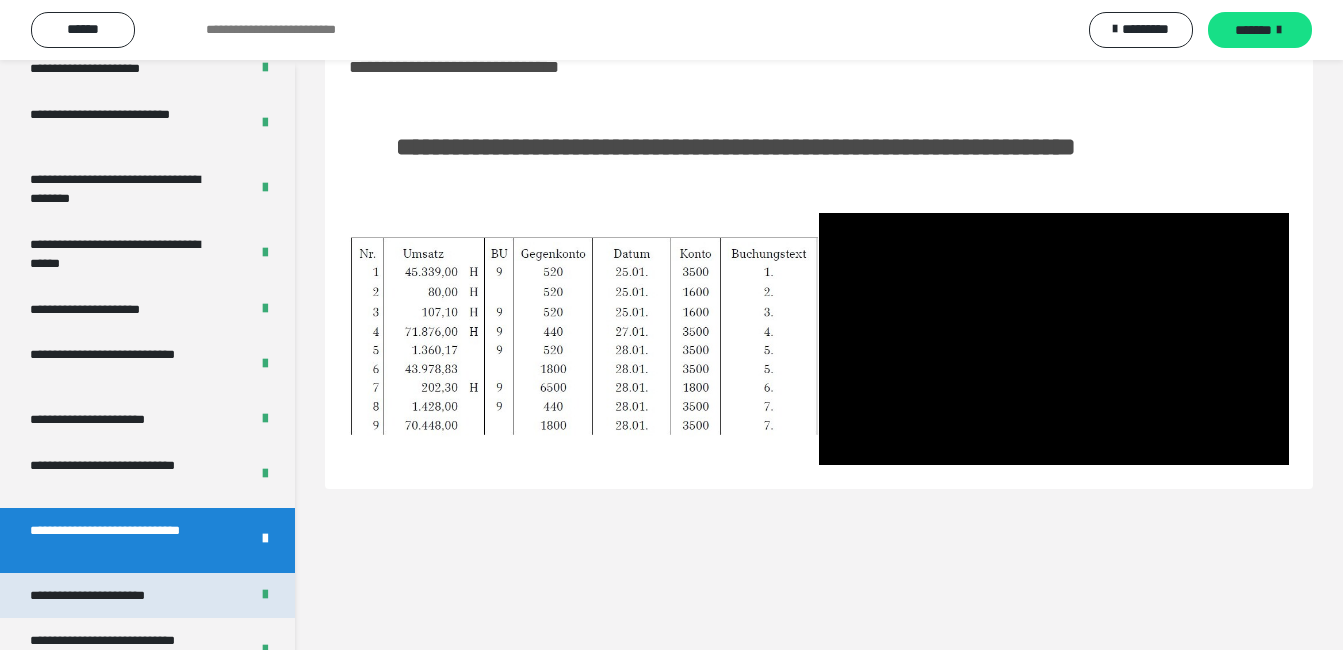click on "**********" at bounding box center (109, 596) 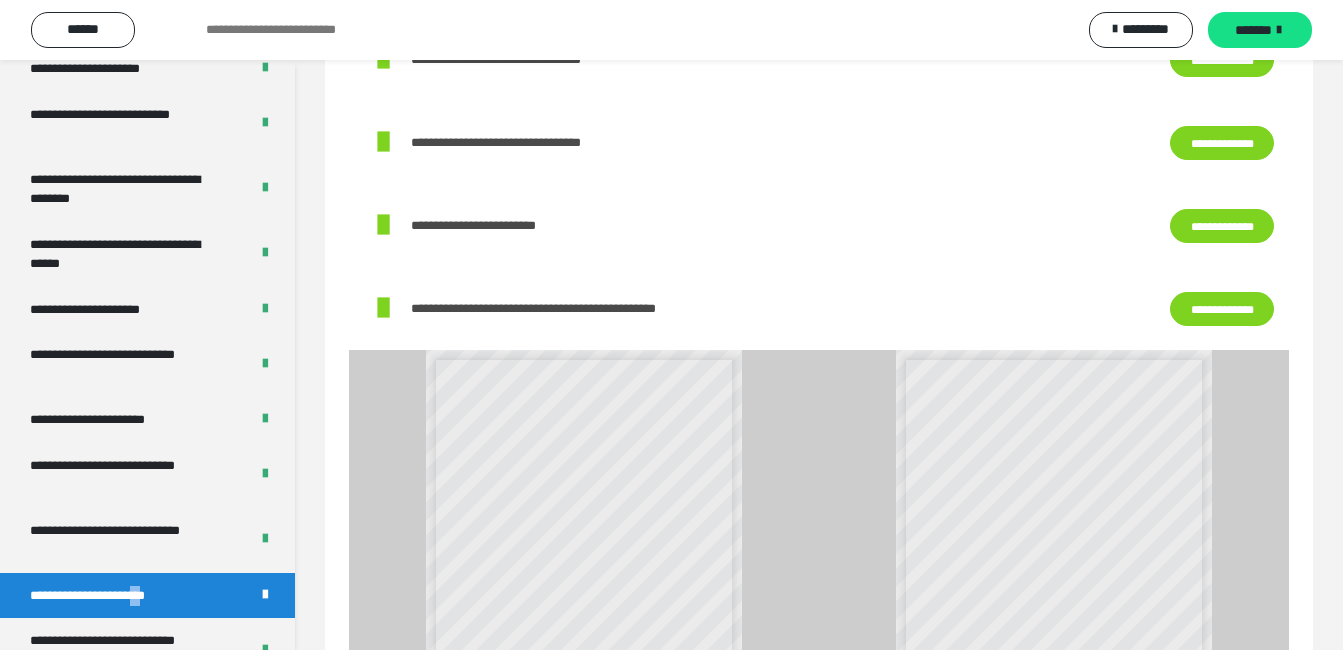 scroll, scrollTop: 709, scrollLeft: 0, axis: vertical 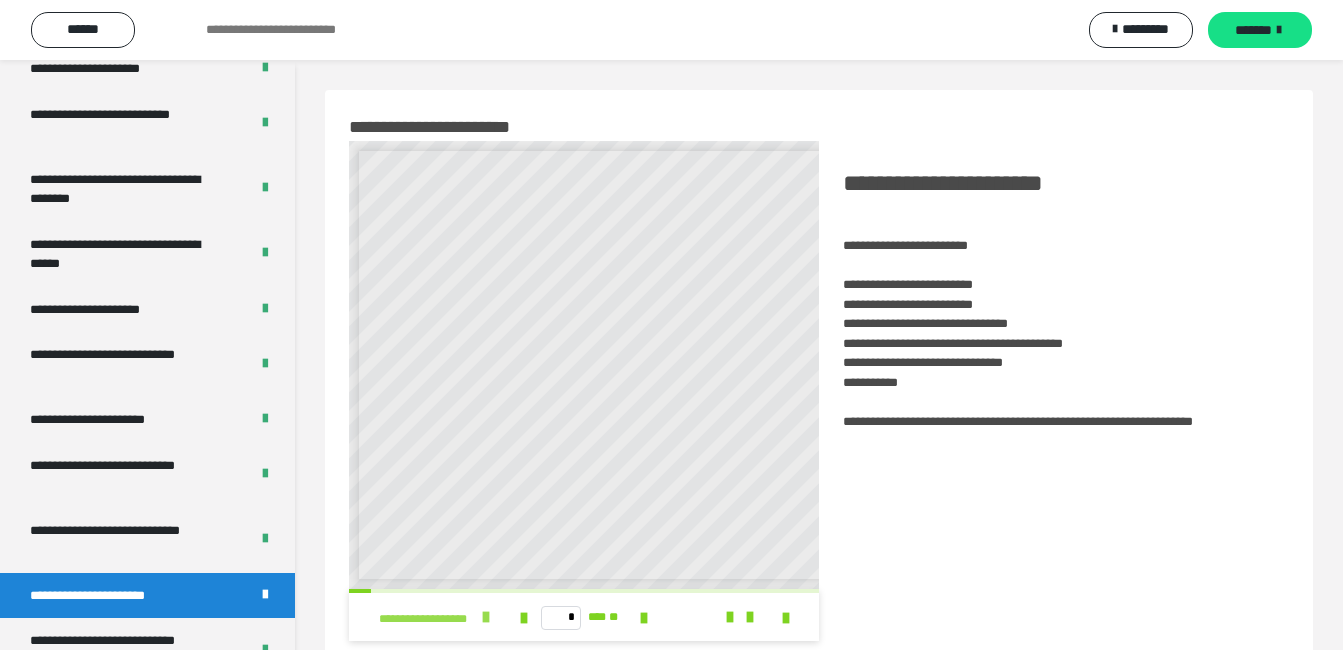 click at bounding box center [486, 617] 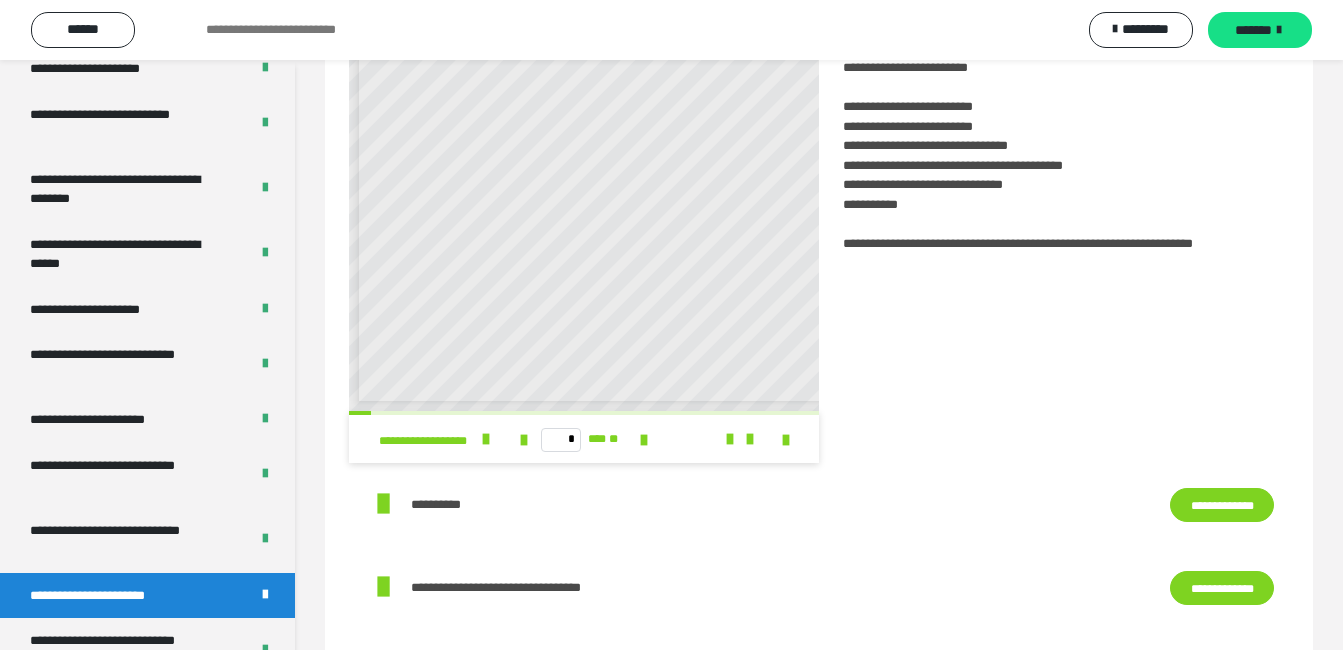 scroll, scrollTop: 175, scrollLeft: 0, axis: vertical 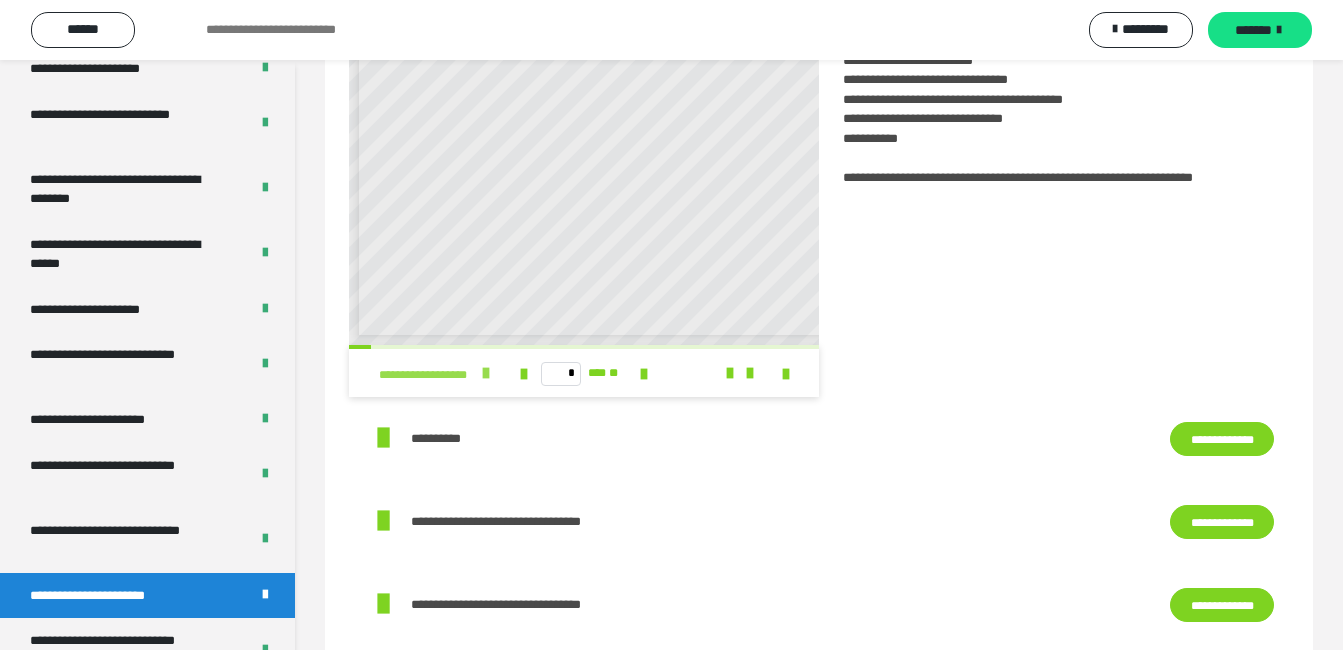 click at bounding box center (486, 373) 